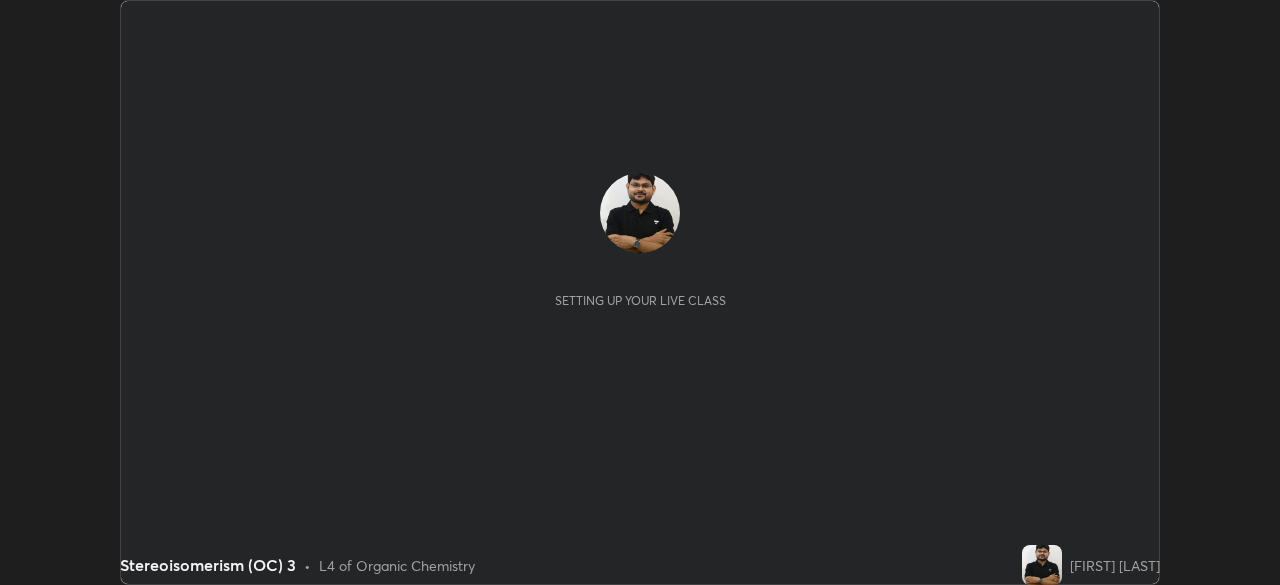 scroll, scrollTop: 0, scrollLeft: 0, axis: both 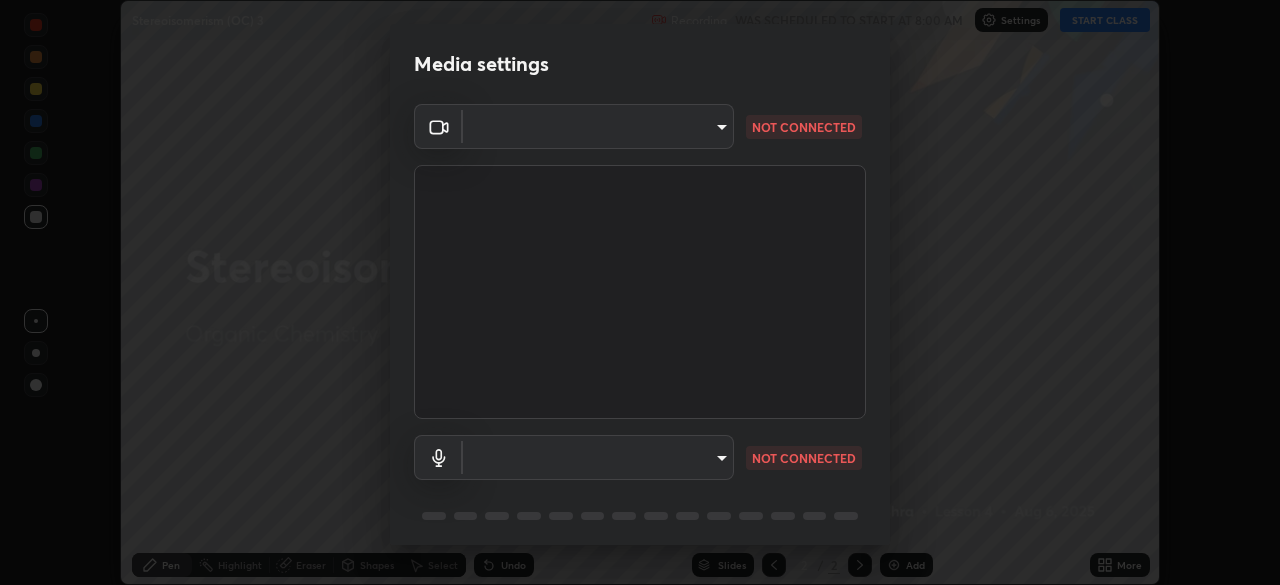 type on "26ea4645ce1167a88714ccf2a1c7b245e82c900ba769eb6e2bf526cec6792837" 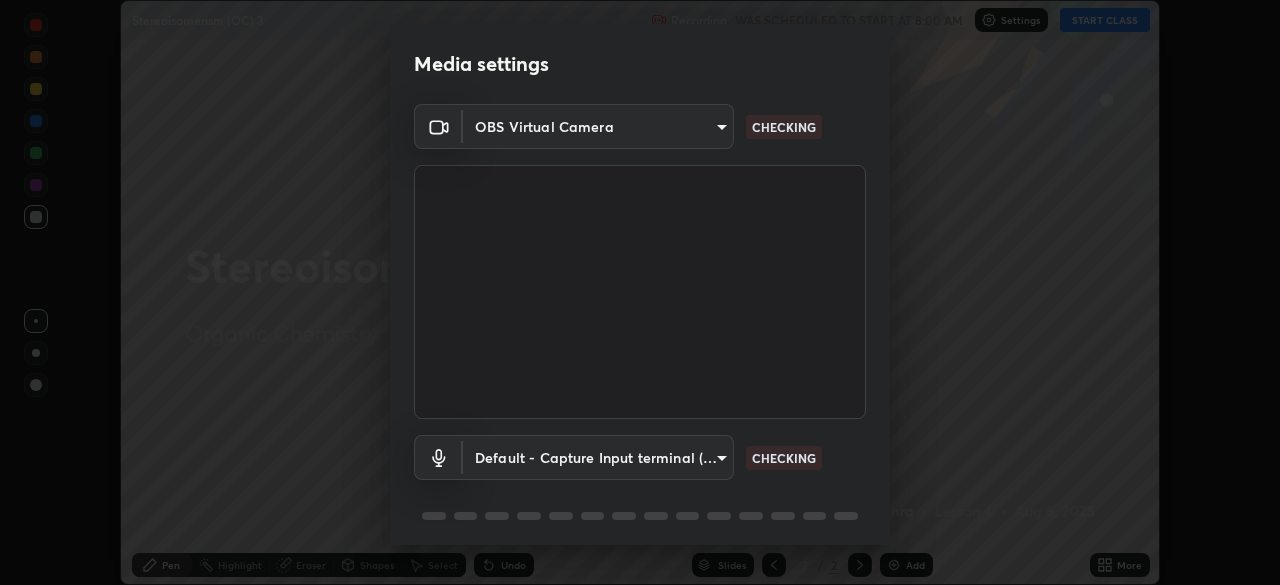 click on "Erase all Stereoisomerism (OC) 3 Recording WAS SCHEDULED TO START AT  8:00 AM Settings START CLASS Setting up your live class Stereoisomerism (OC) 3 • L4 of Organic Chemistry [FIRST] [LAST] Pen Highlight Eraser Shapes Select Undo Slides 2 / 2 Add More No doubts shared Encourage your learners to ask a doubt for better clarity Report an issue Reason for reporting Buffering Chat not working Audio - Video sync issue Educator video quality low ​ Attach an image Report Media settings OBS Virtual Camera [HASH] CHECKING Default - Capture Input terminal (2- Digital Array MIC) default CHECKING 1 / 5 Next" at bounding box center (640, 292) 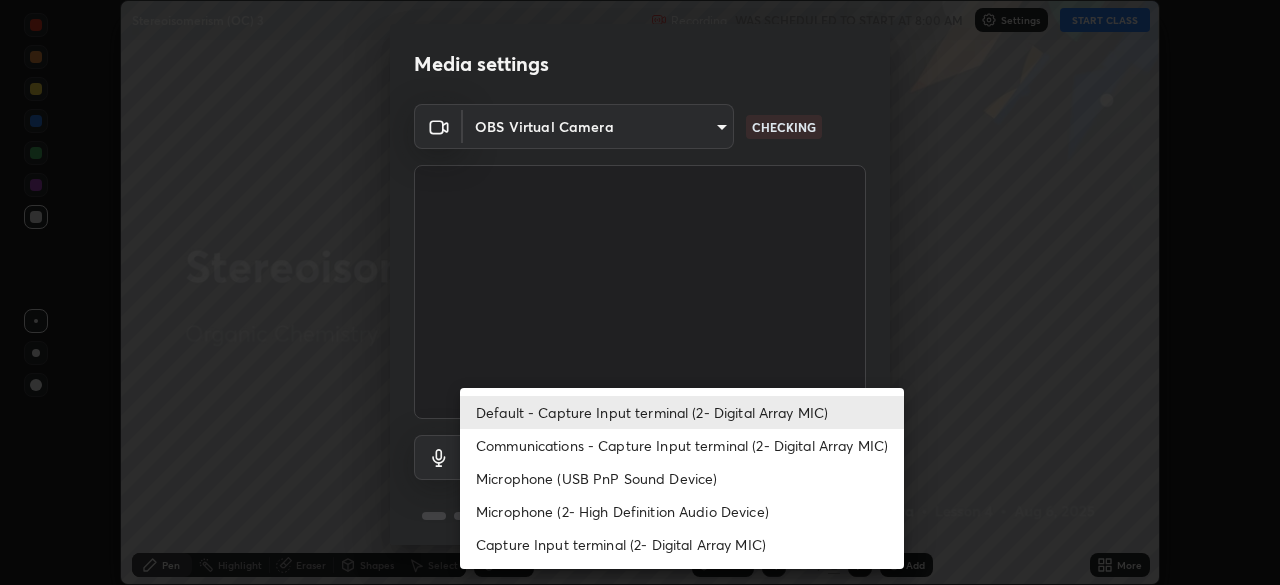 click on "Microphone (2- High Definition Audio Device)" at bounding box center [682, 511] 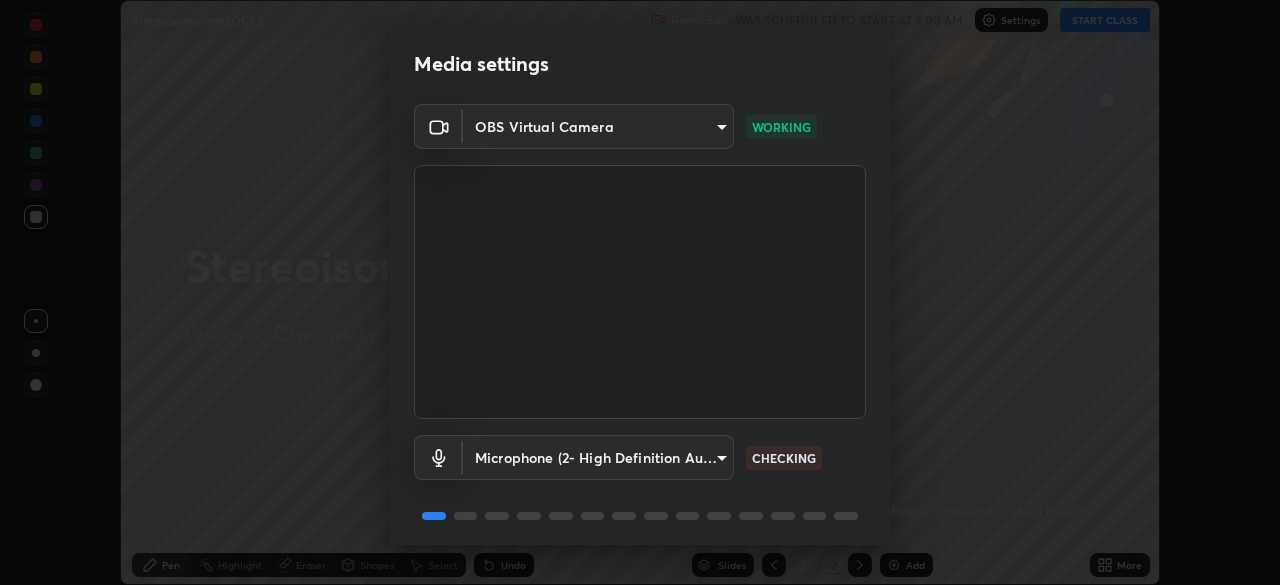 click on "Erase all Stereoisomerism (OC) 3 Recording WAS SCHEDULED TO START AT  8:00 AM Settings START CLASS Setting up your live class Stereoisomerism (OC) 3 • L4 of Organic Chemistry [FIRST] [LAST] Pen Highlight Eraser Shapes Select Undo Slides 2 / 2 Add More No doubts shared Encourage your learners to ask a doubt for better clarity Report an issue Reason for reporting Buffering Chat not working Audio - Video sync issue Educator video quality low ​ Attach an image Report Media settings OBS Virtual Camera [HASH] CHECKING 1 / 5 Next" at bounding box center (640, 292) 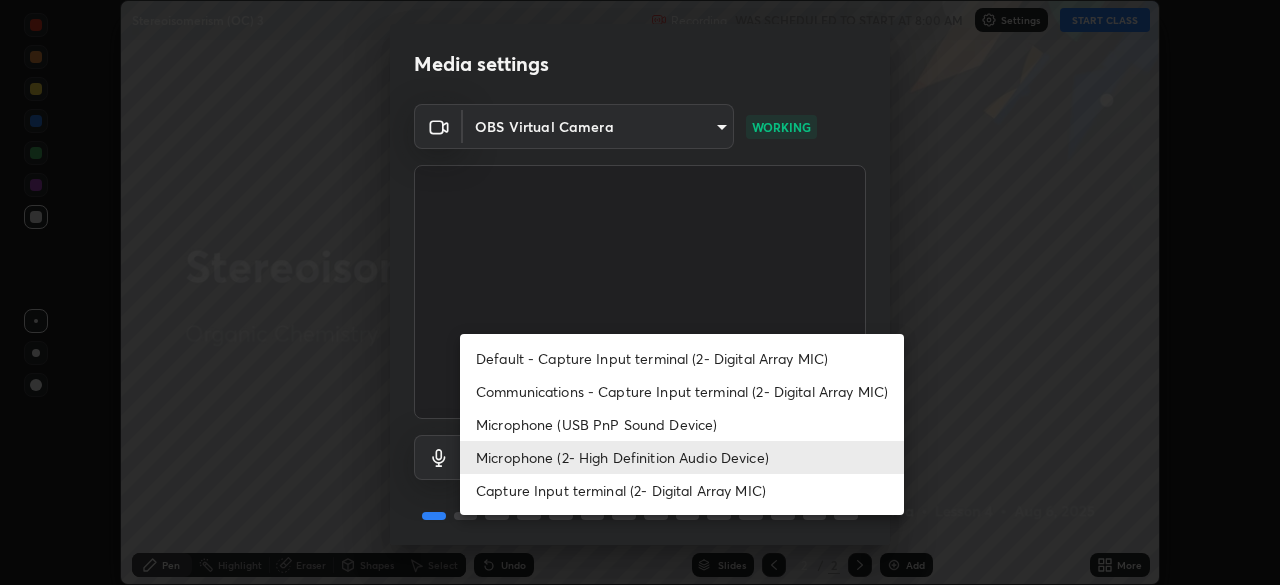 click on "Microphone (USB PnP Sound Device)" at bounding box center [682, 424] 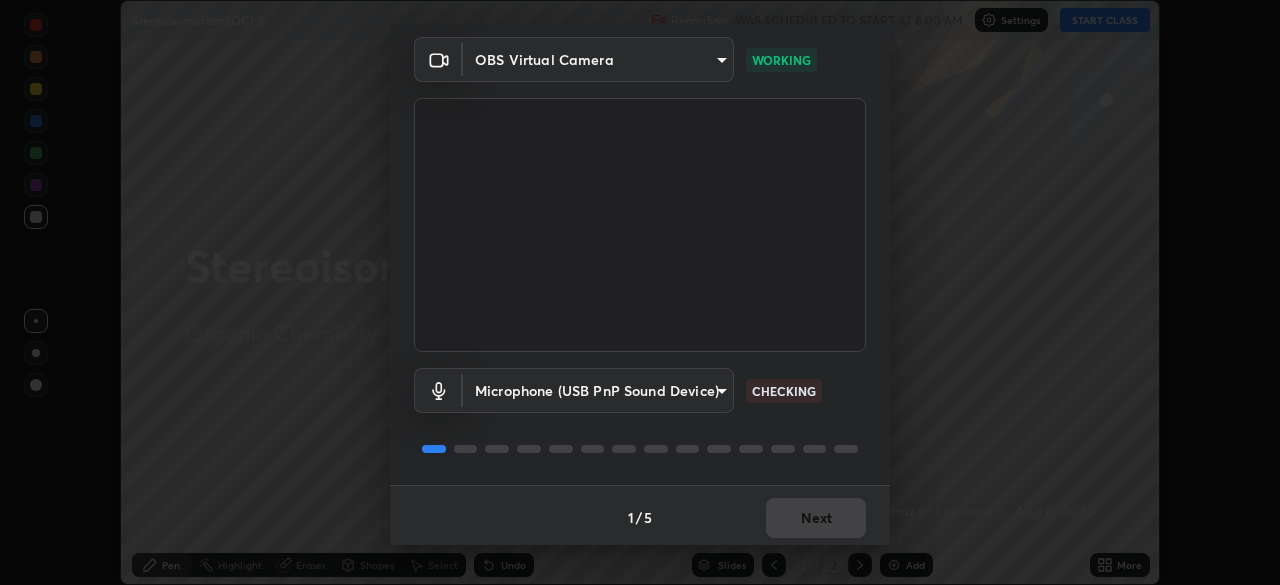 scroll, scrollTop: 71, scrollLeft: 0, axis: vertical 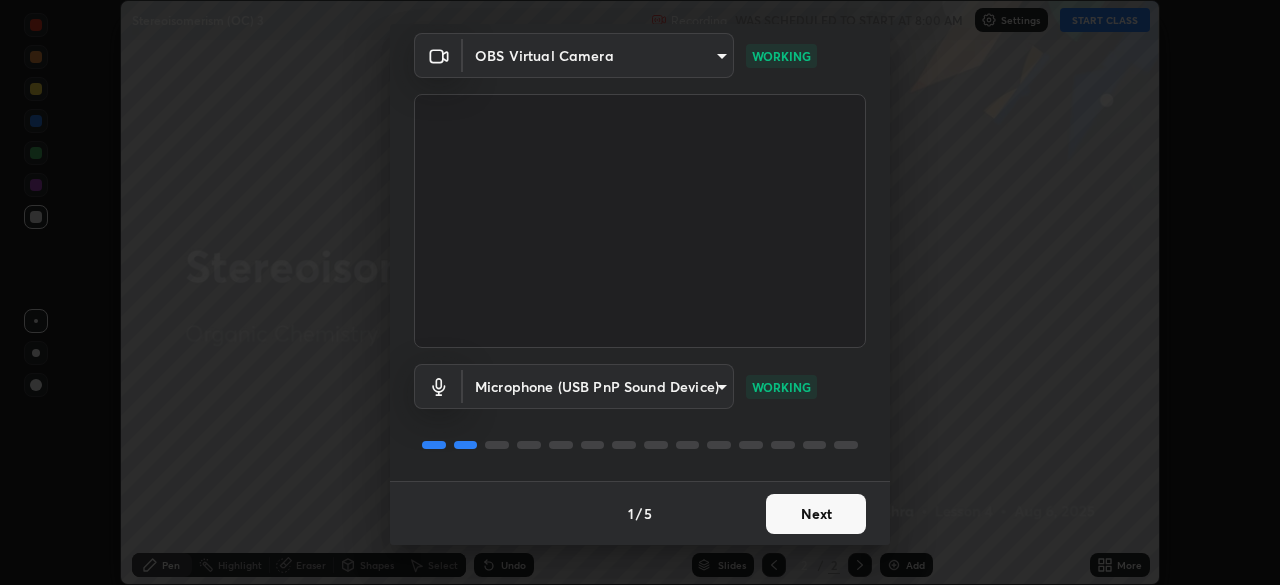 click on "Next" at bounding box center (816, 514) 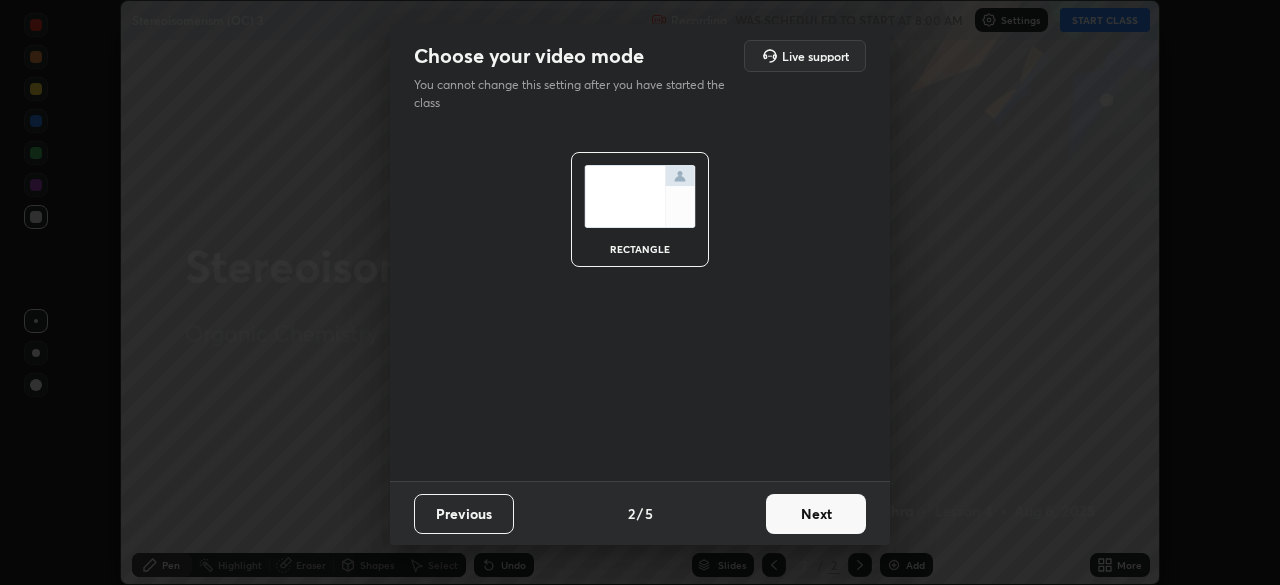 scroll, scrollTop: 0, scrollLeft: 0, axis: both 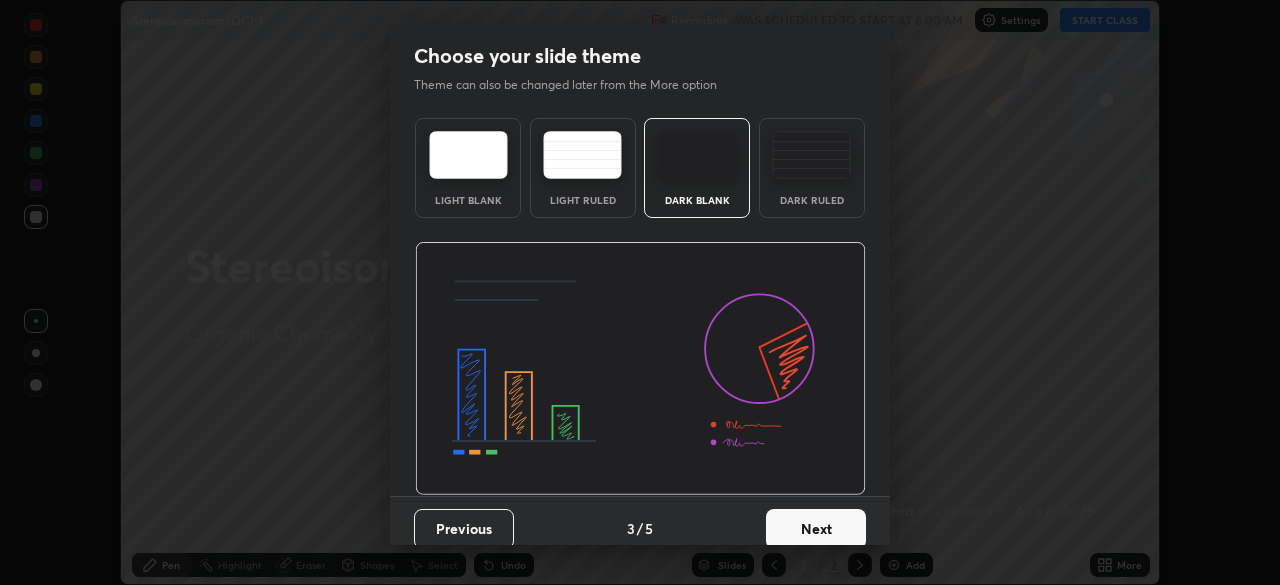 click on "Next" at bounding box center [816, 529] 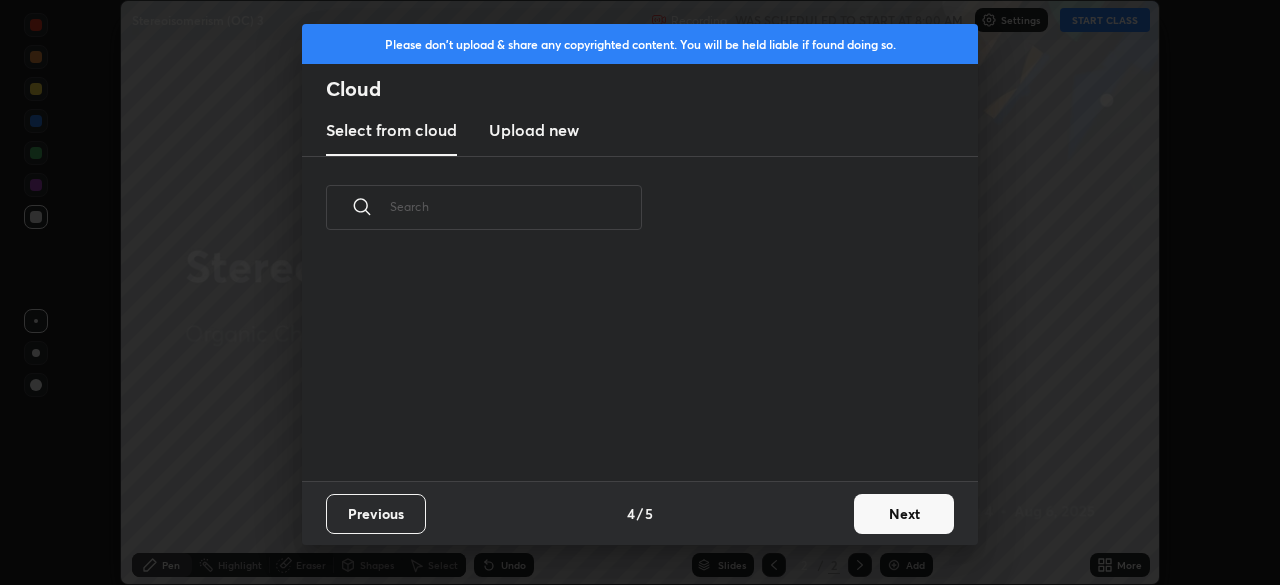 click on "Next" at bounding box center [904, 514] 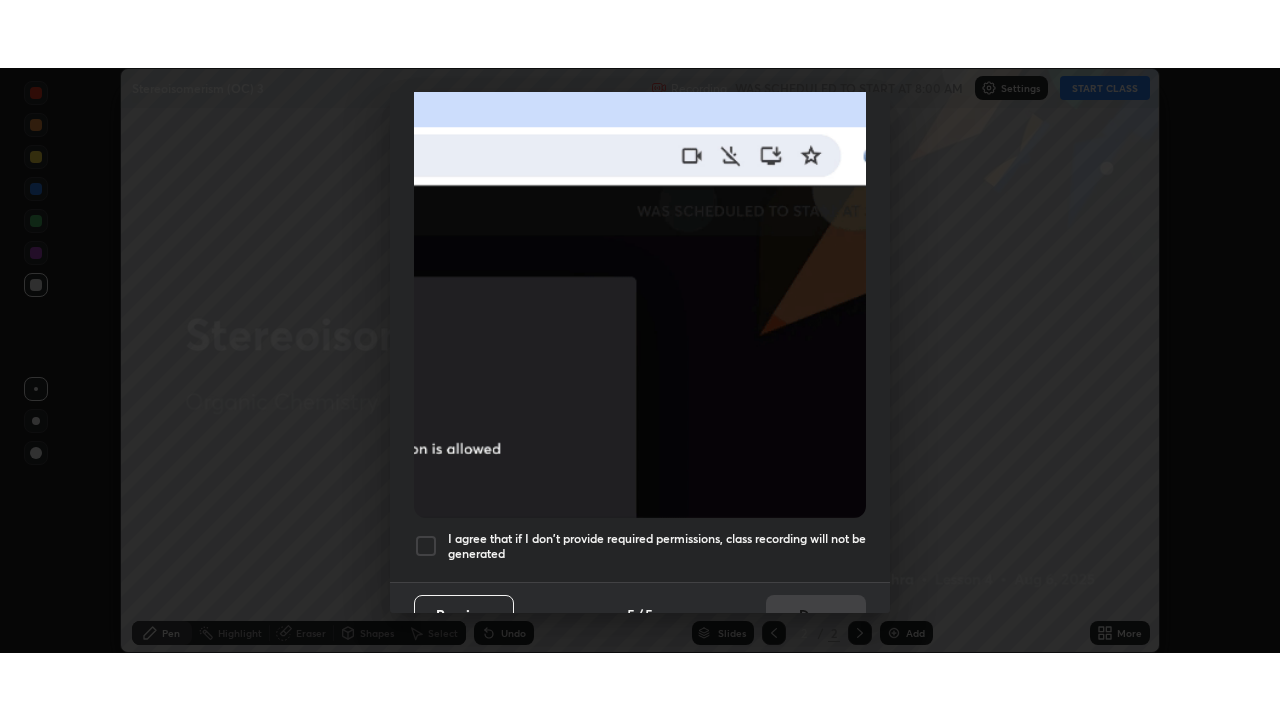 scroll, scrollTop: 479, scrollLeft: 0, axis: vertical 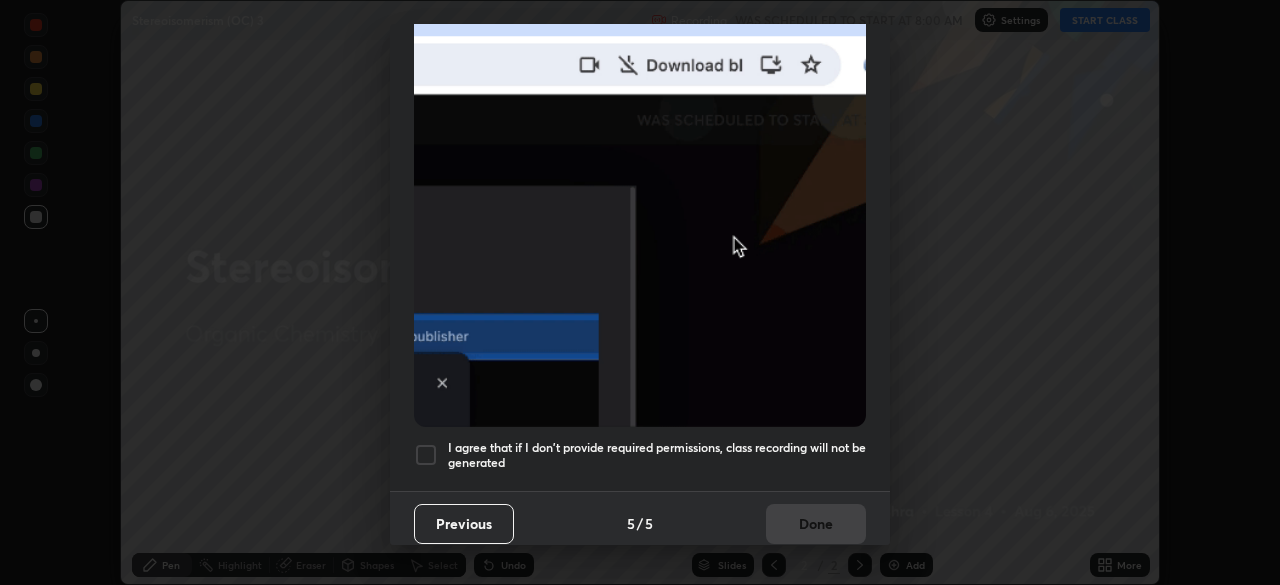 click on "I agree that if I don't provide required permissions, class recording will not be generated" at bounding box center [657, 455] 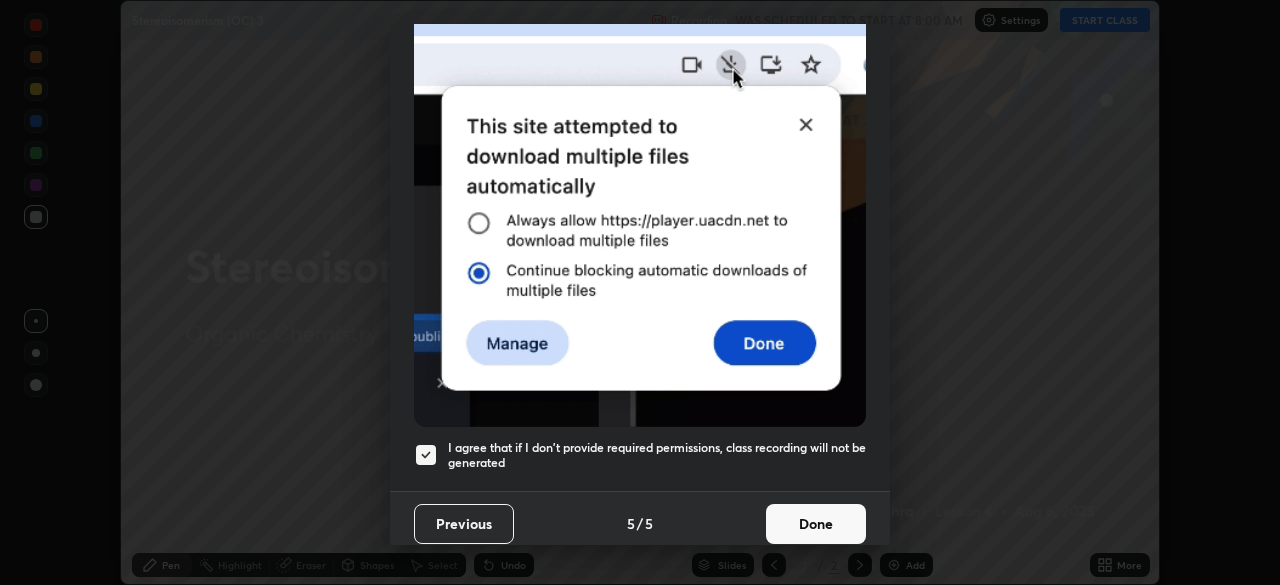 click on "Done" at bounding box center [816, 524] 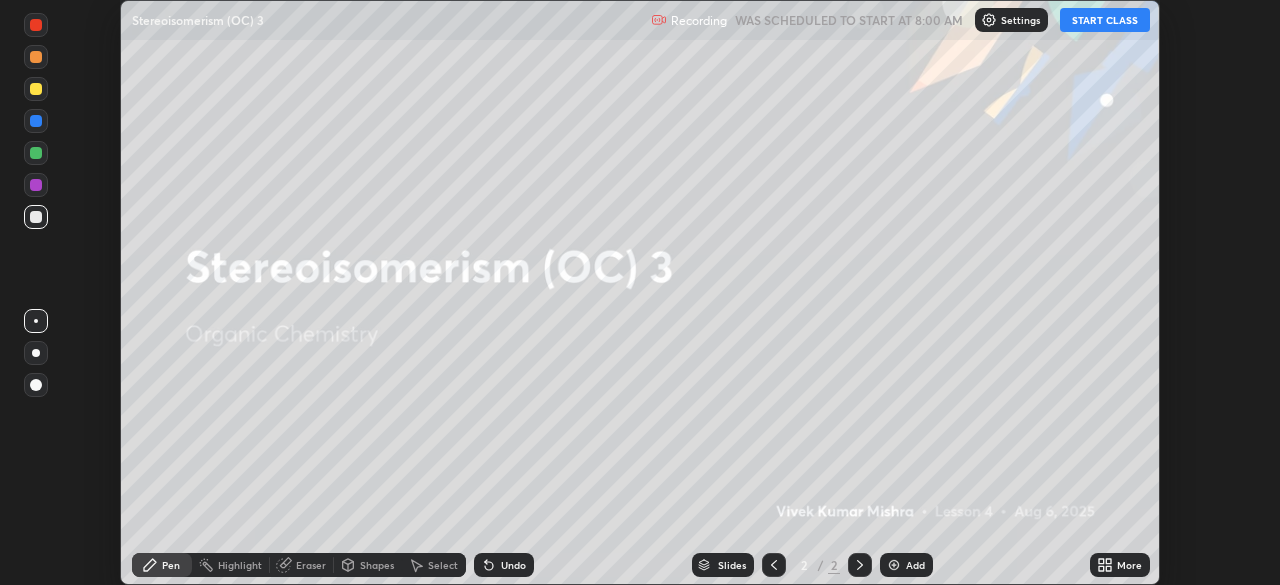 click on "START CLASS" at bounding box center (1105, 20) 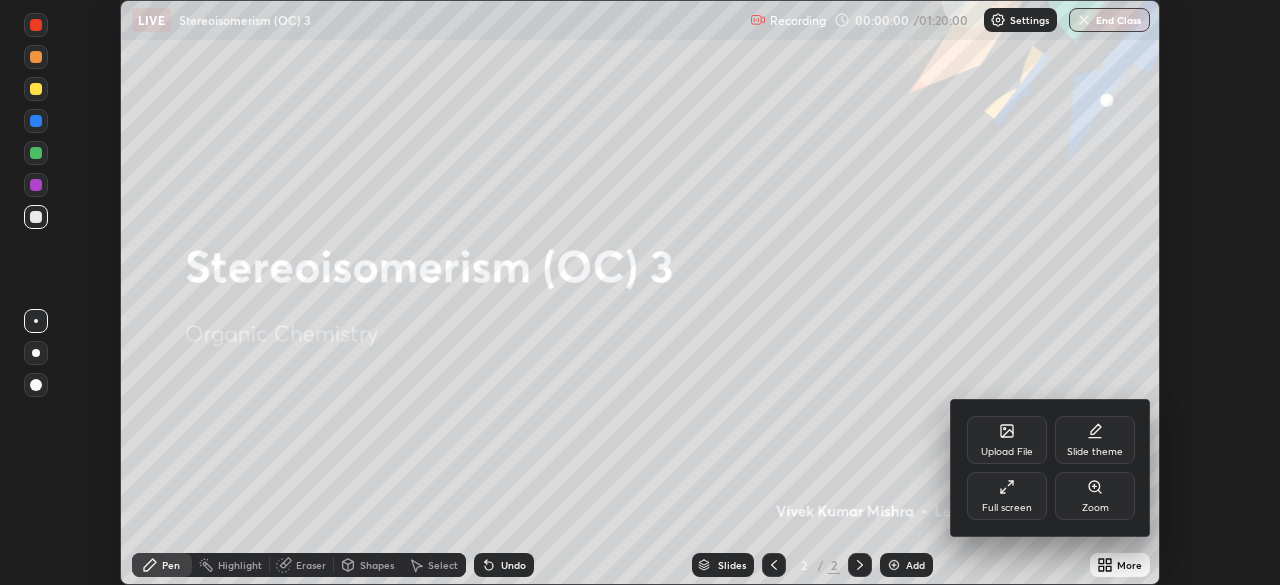 click on "Slide theme" at bounding box center (1095, 440) 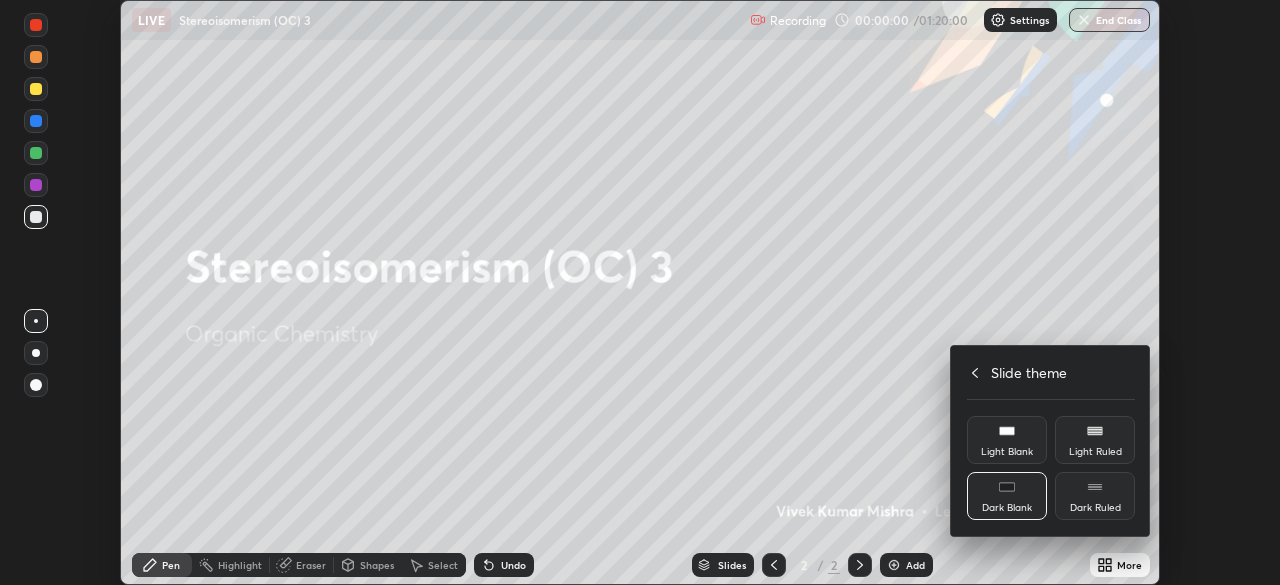 click on "Dark Ruled" at bounding box center (1095, 508) 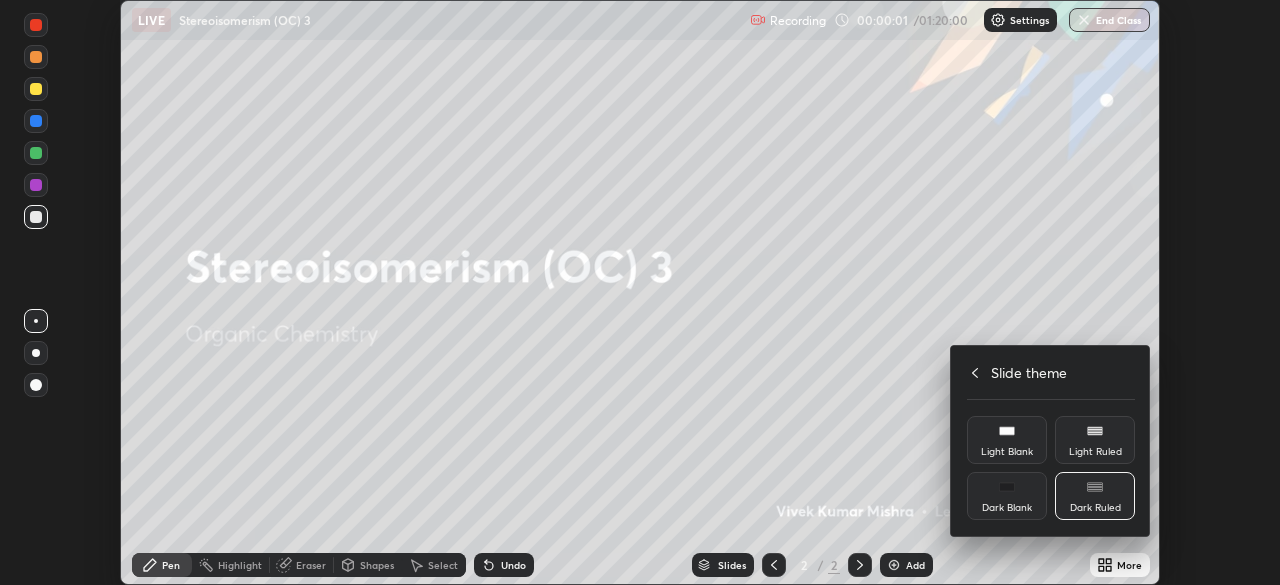 click 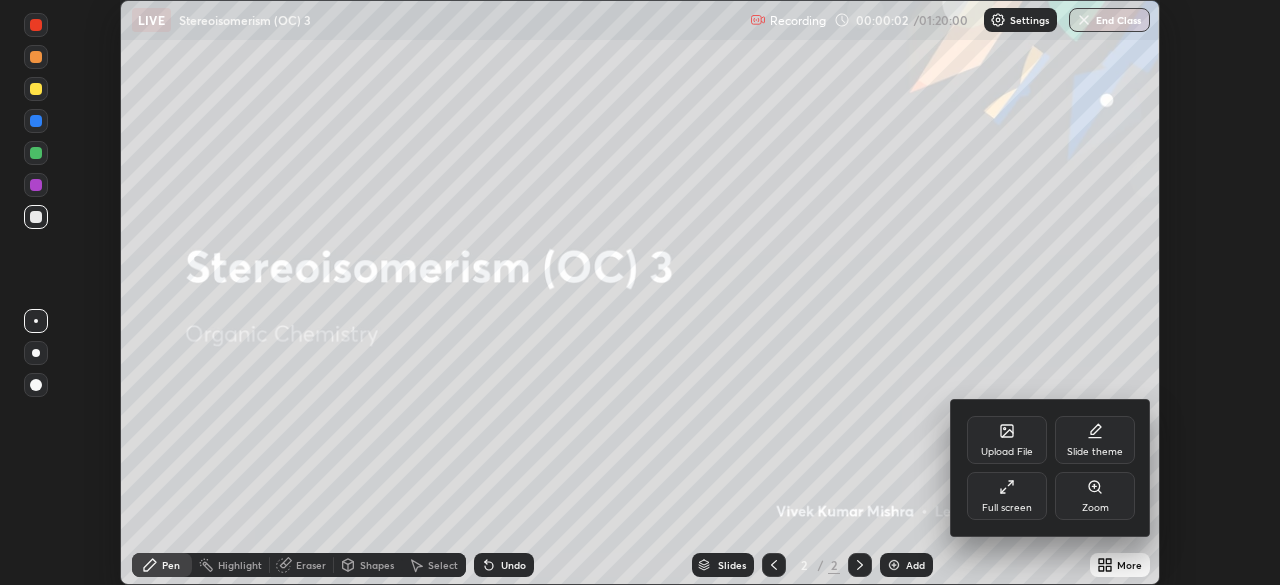 click at bounding box center [640, 292] 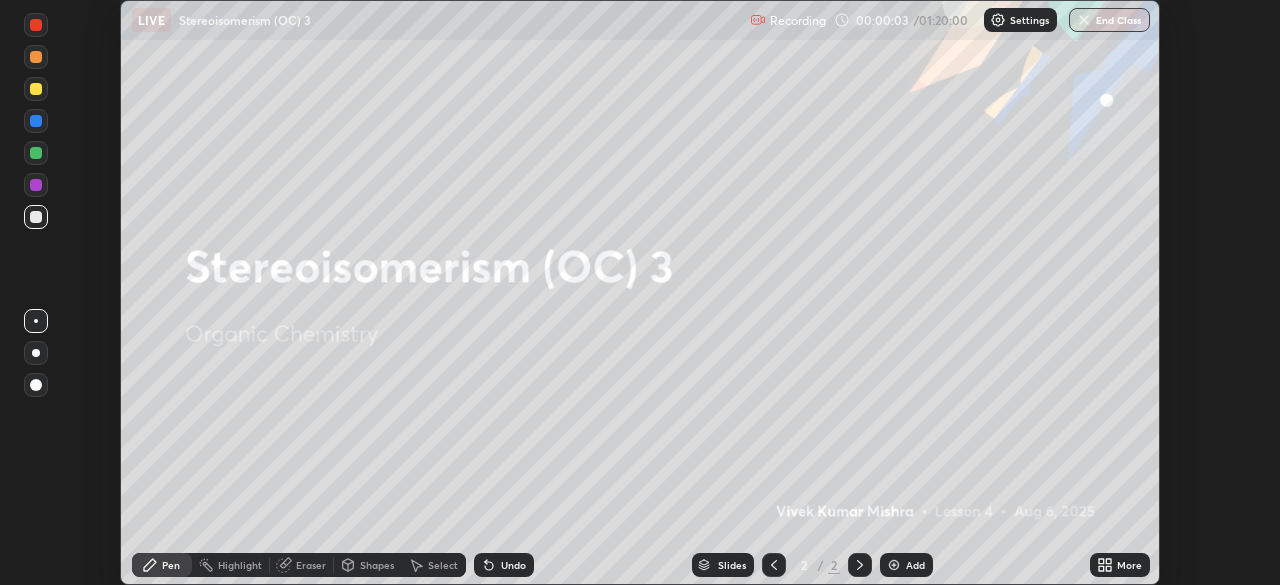 click on "More" at bounding box center [1129, 565] 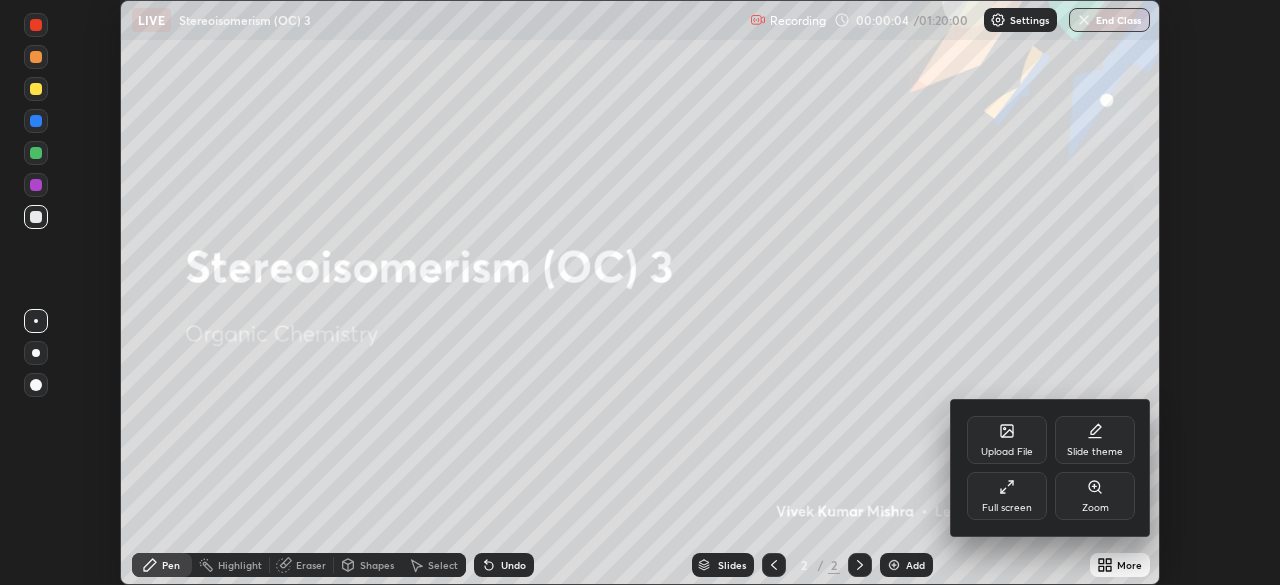 click on "Full screen" at bounding box center [1007, 508] 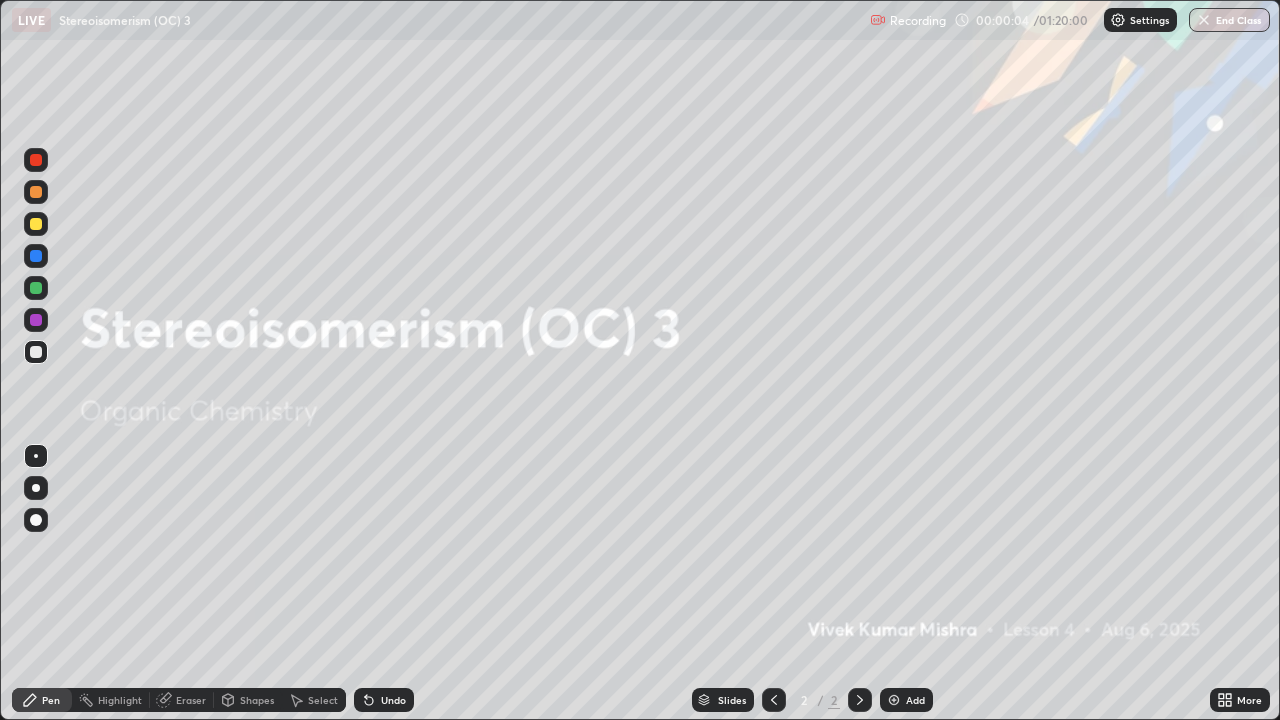 scroll, scrollTop: 99280, scrollLeft: 98720, axis: both 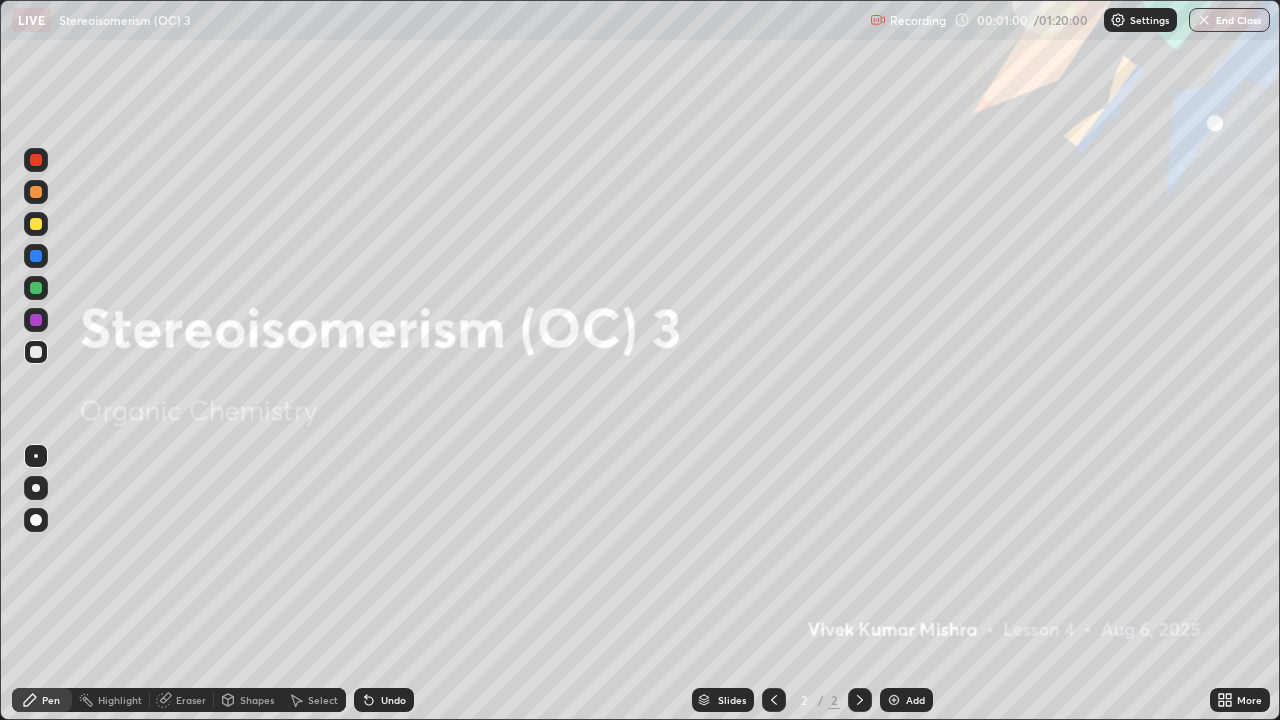 click on "Add" at bounding box center (906, 700) 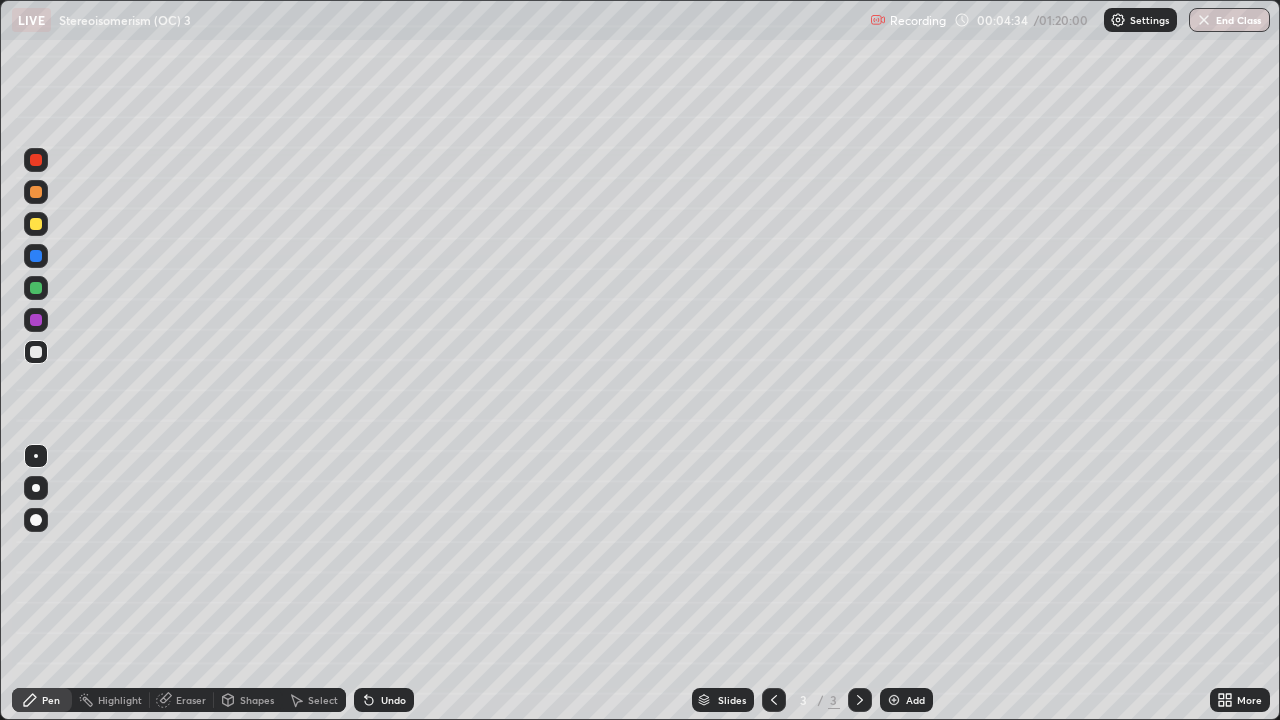 click at bounding box center [36, 320] 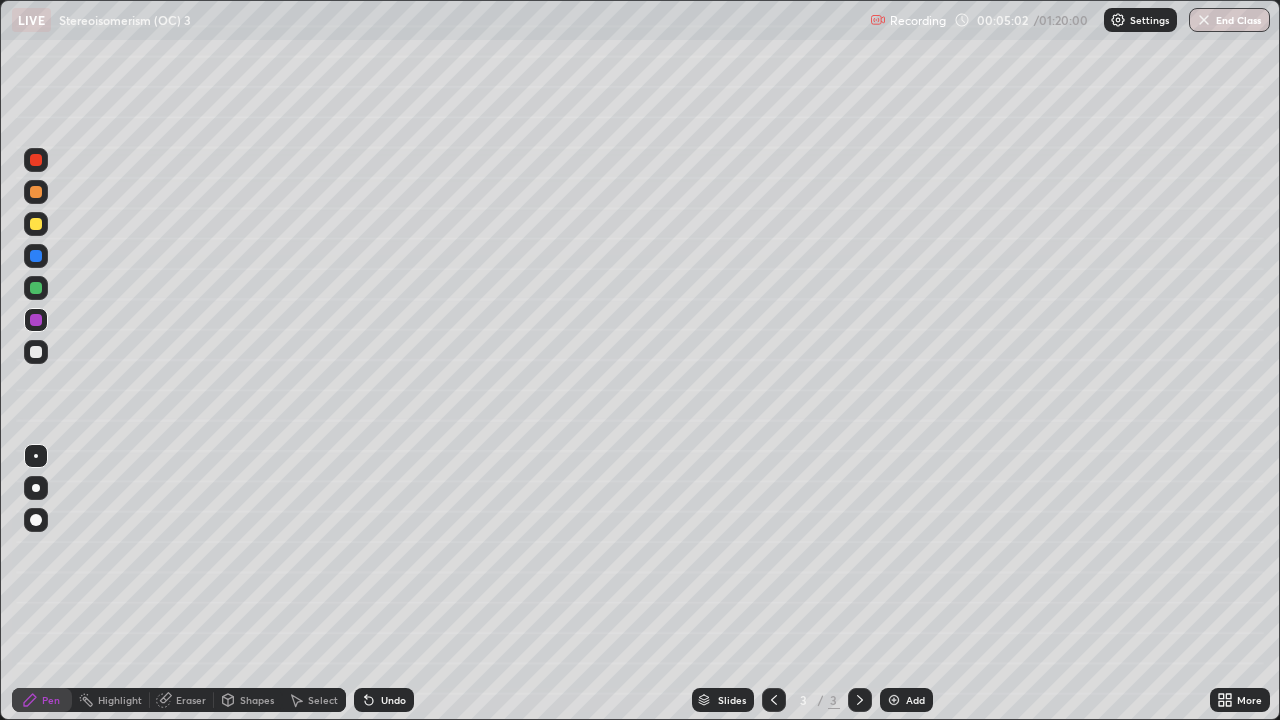 click at bounding box center (36, 288) 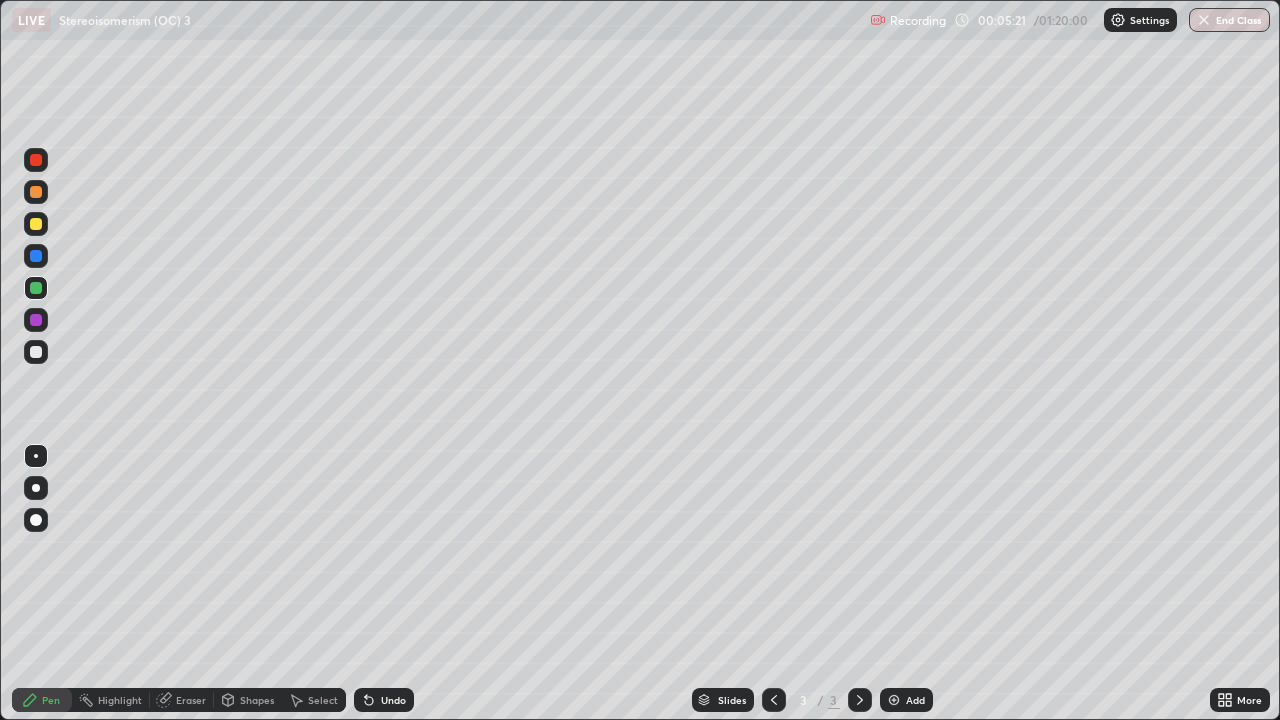 click at bounding box center (36, 352) 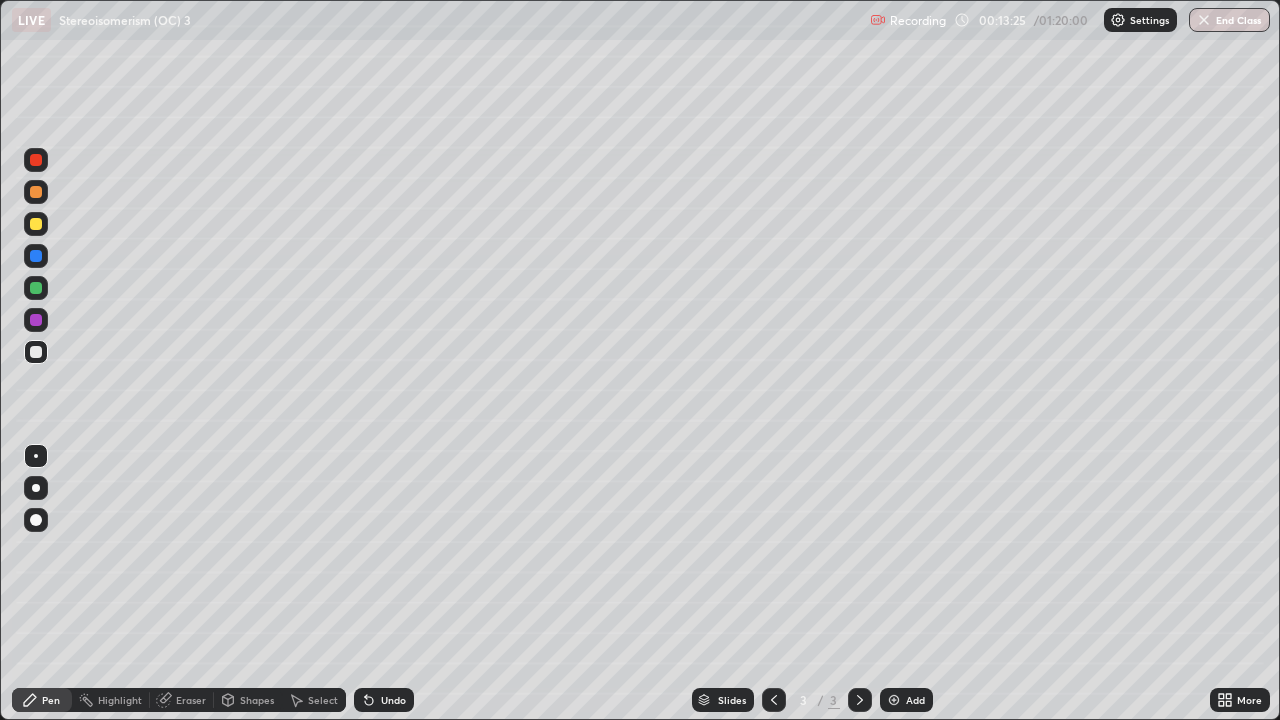 click 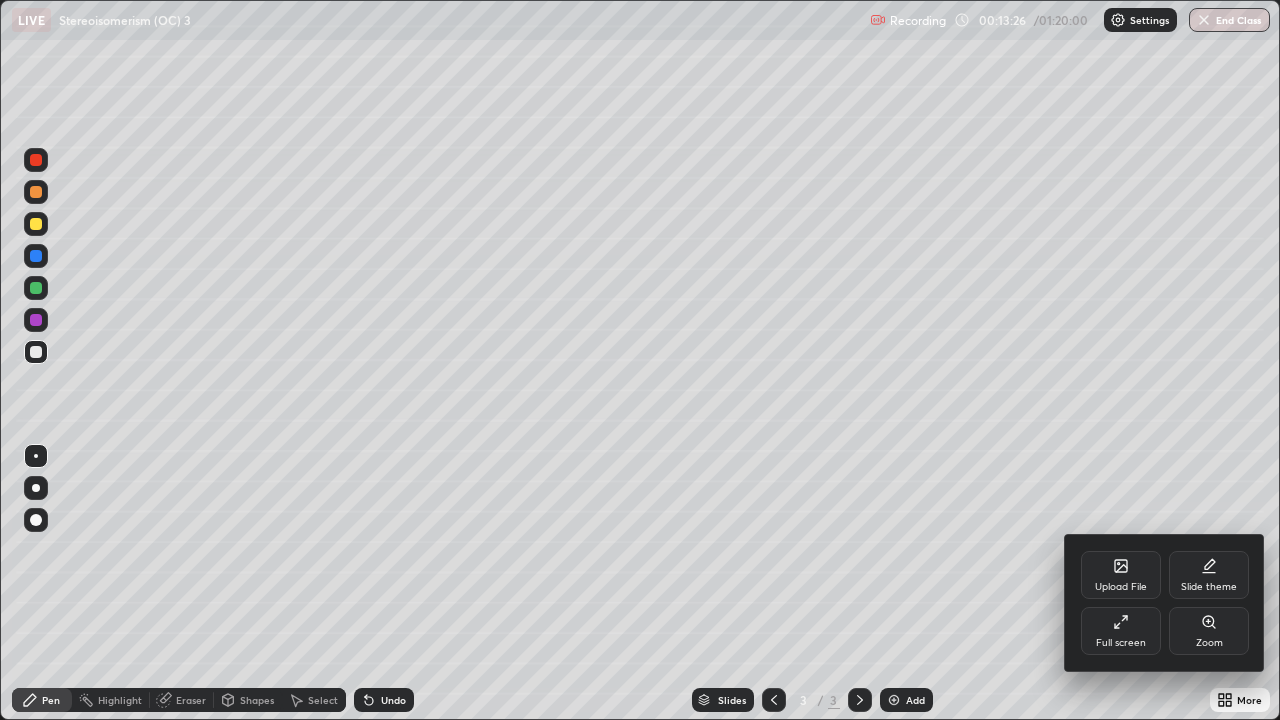 click on "Zoom" at bounding box center [1209, 643] 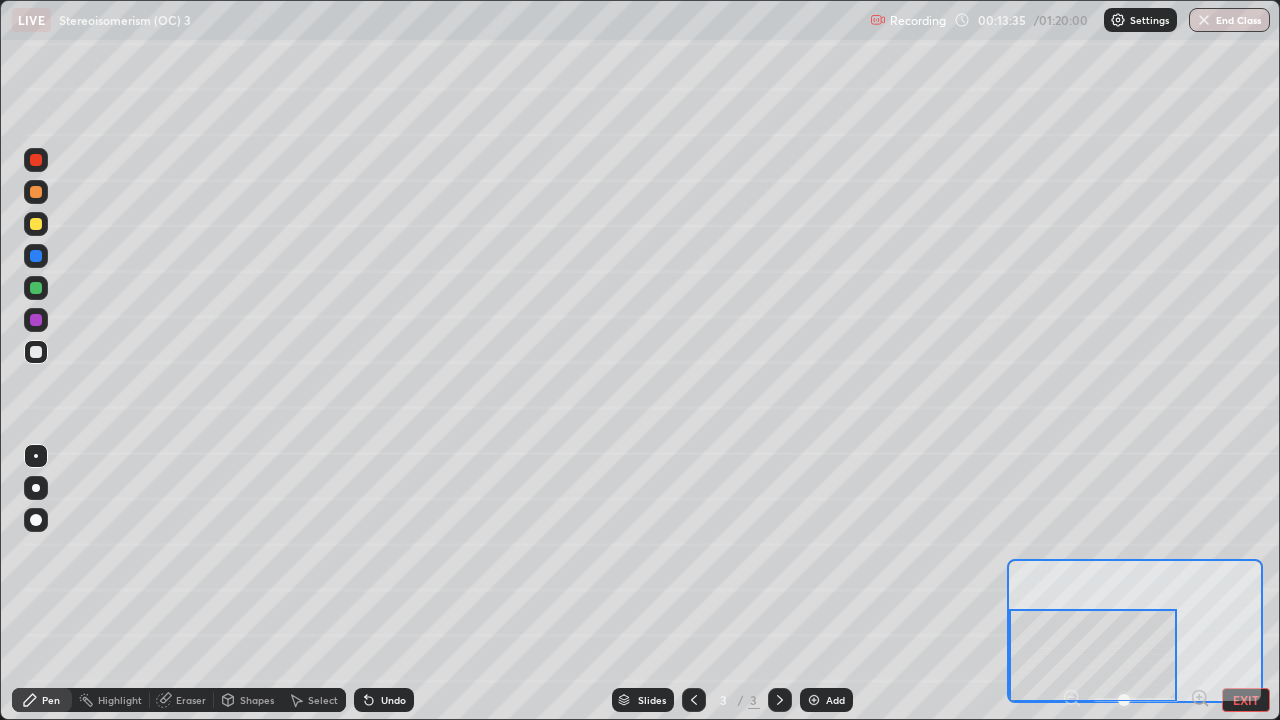 click at bounding box center (36, 288) 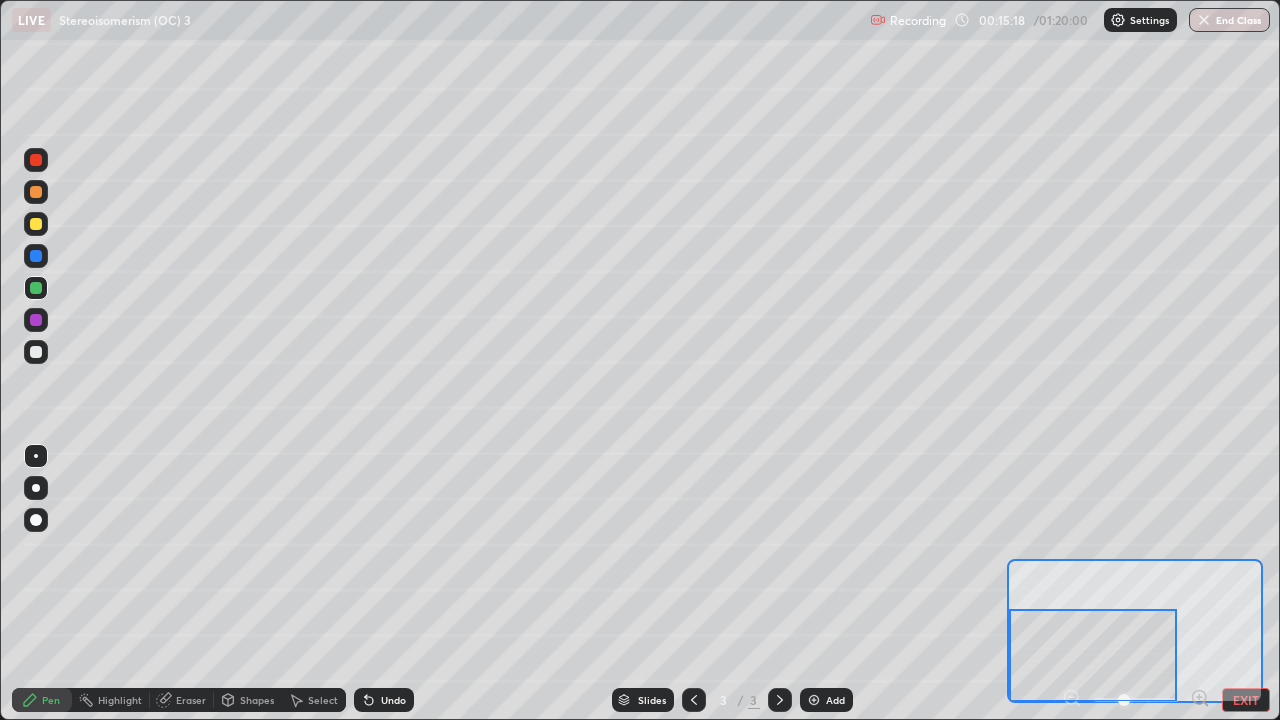 click at bounding box center (36, 224) 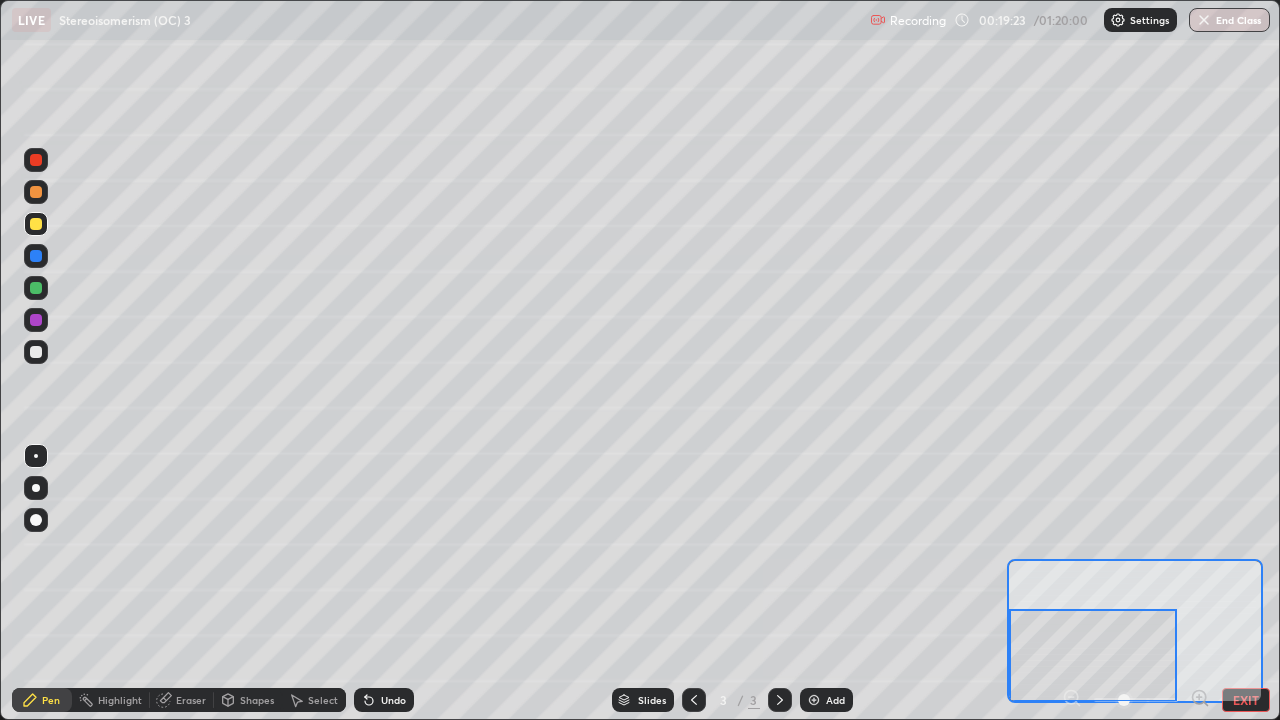 click on "Add" at bounding box center (835, 700) 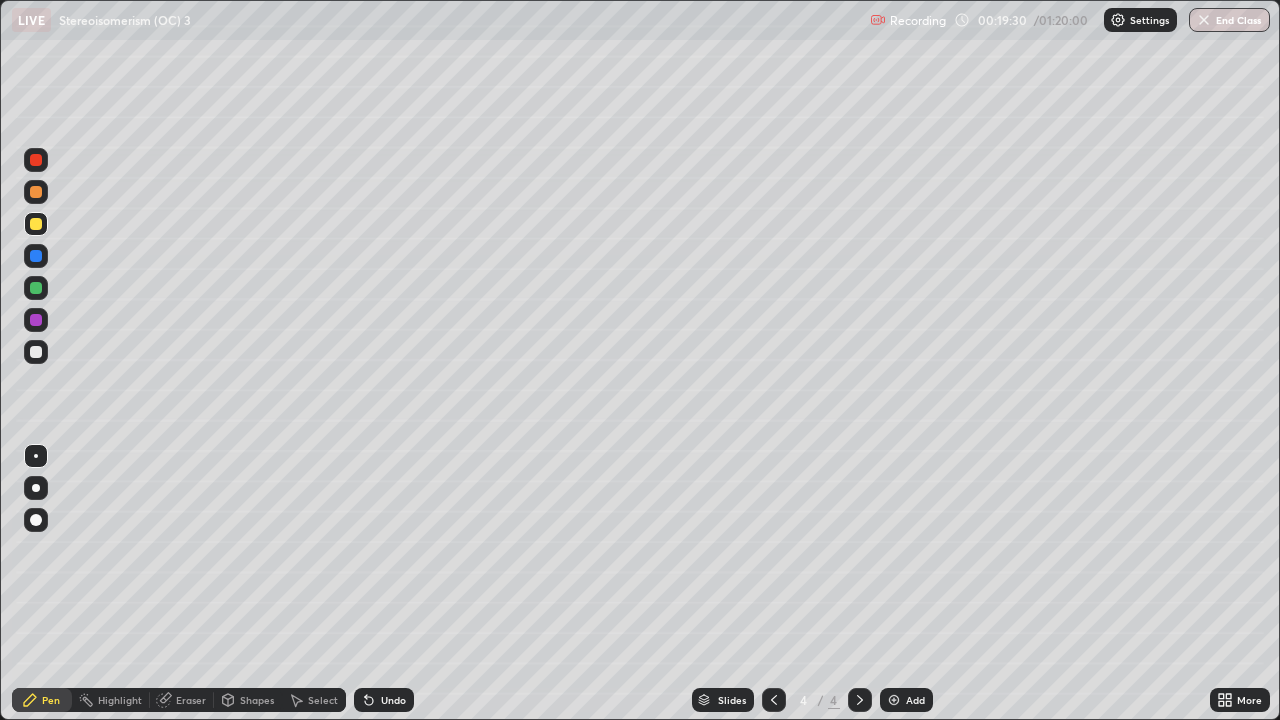 click on "Undo" at bounding box center (393, 700) 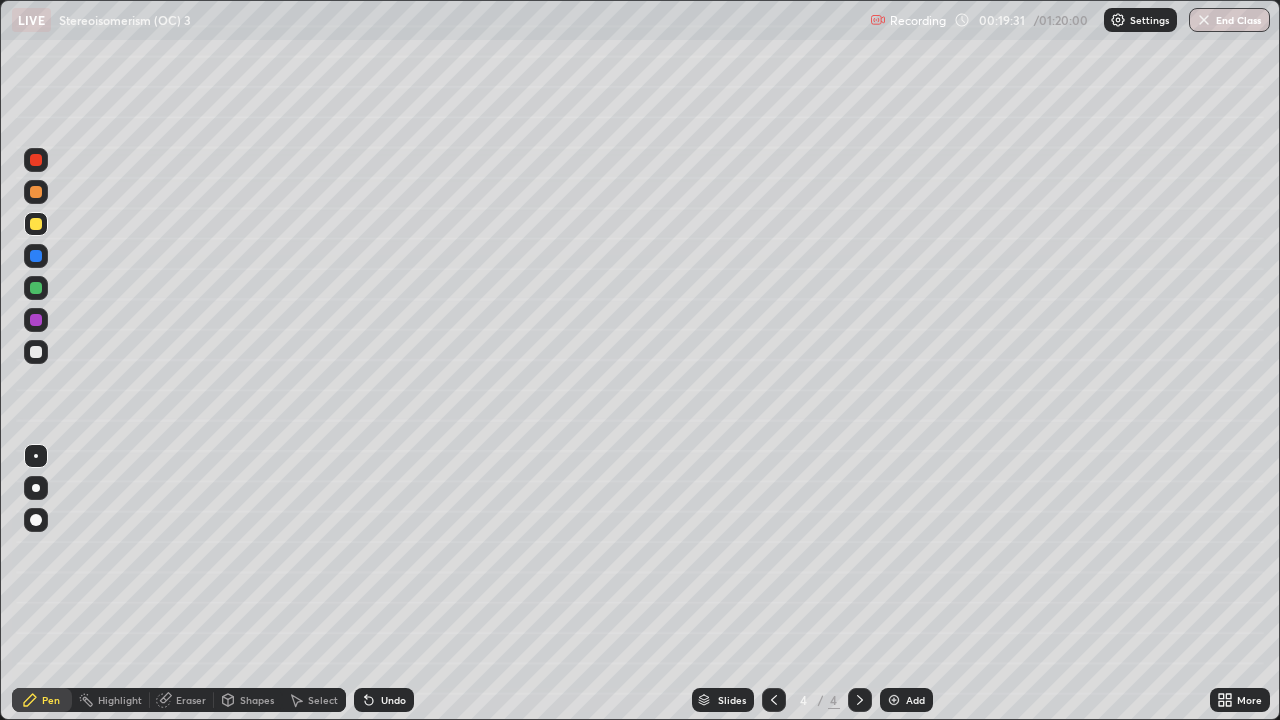 click on "Undo" at bounding box center (393, 700) 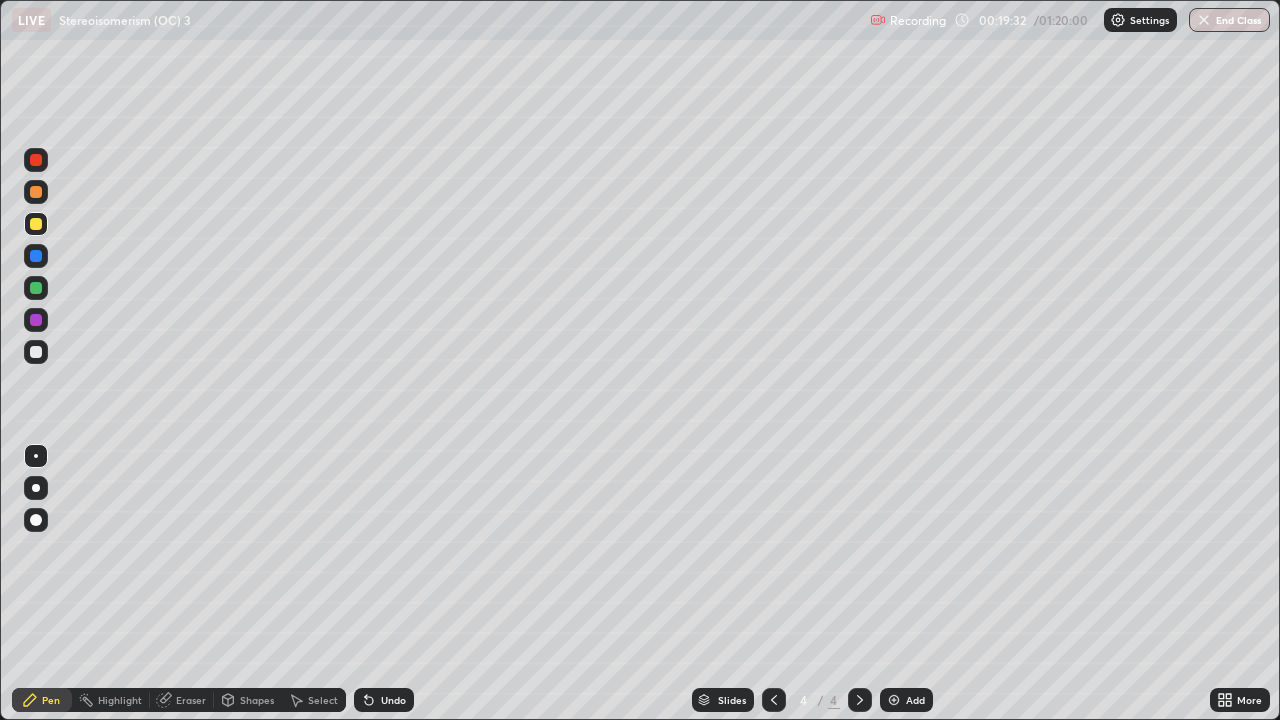 click on "Undo" at bounding box center (393, 700) 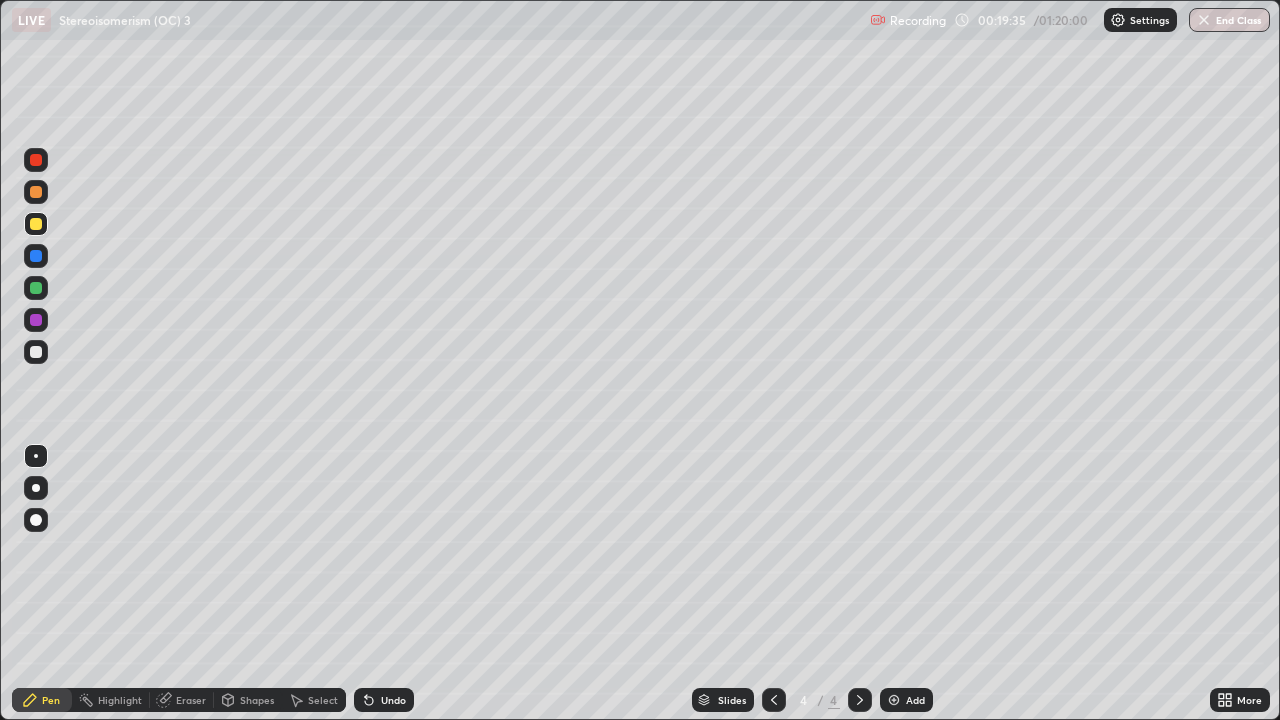 click on "Undo" at bounding box center [384, 700] 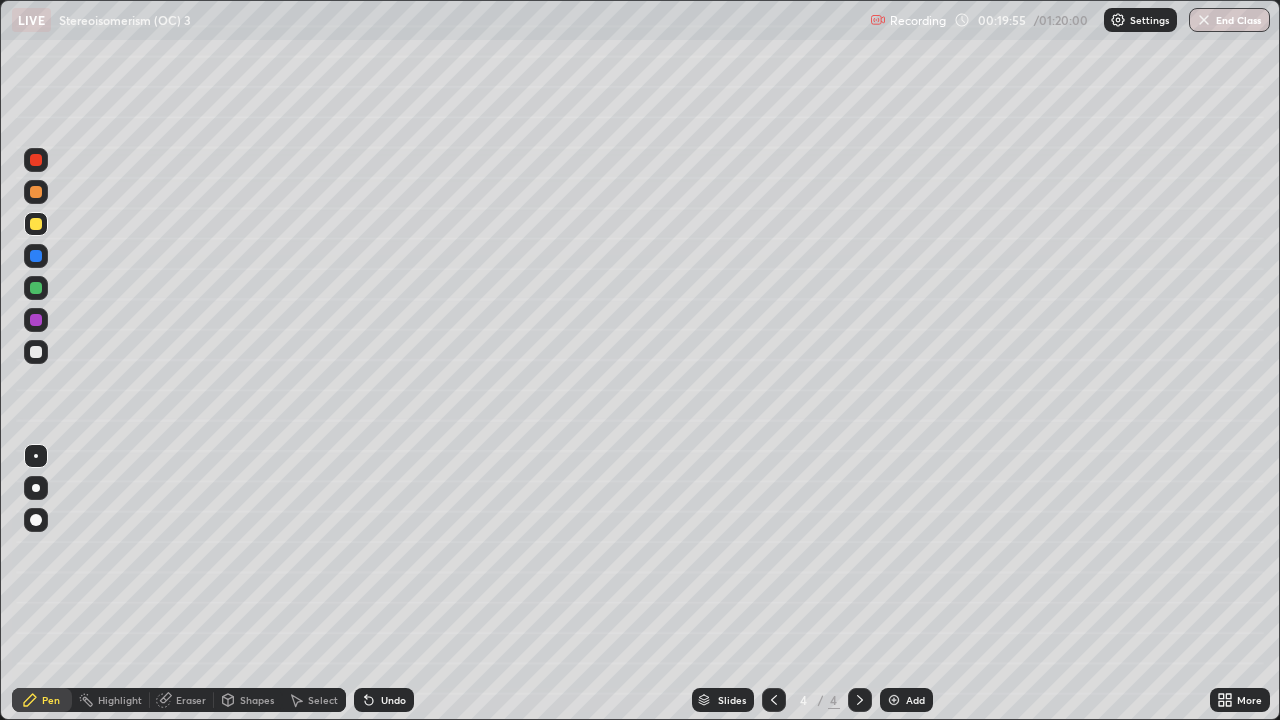click at bounding box center [36, 352] 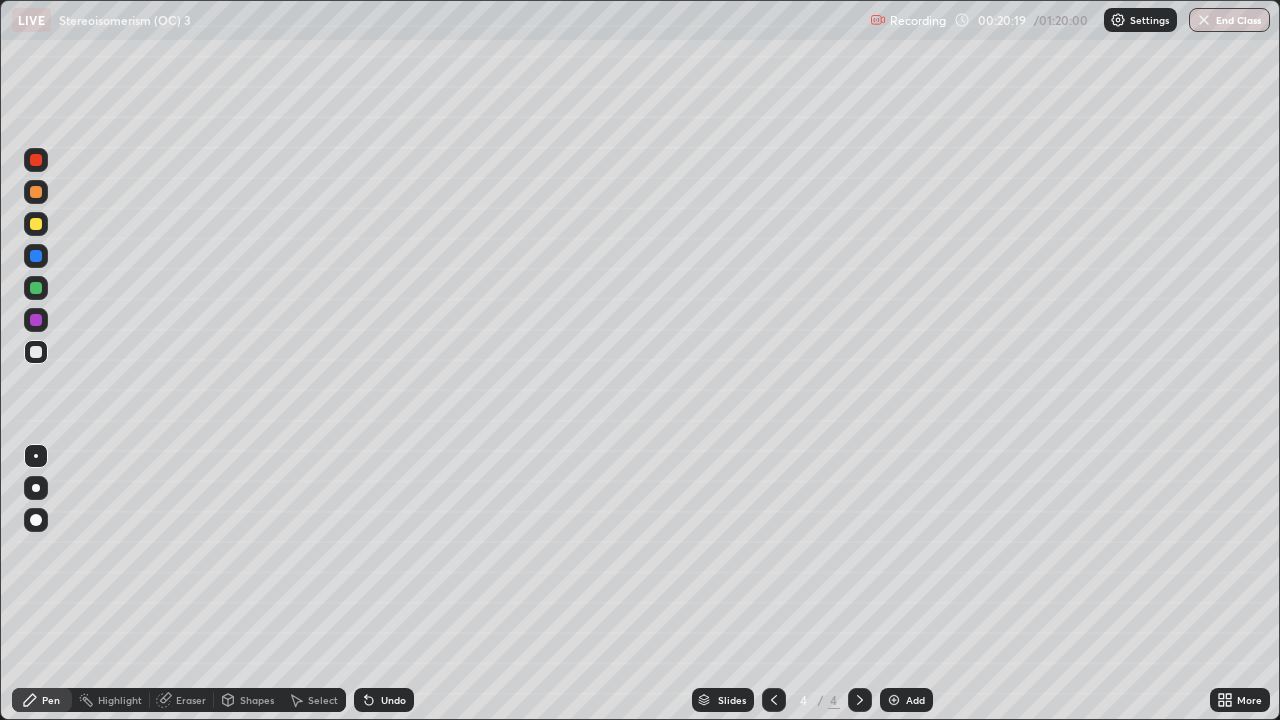 click on "Undo" at bounding box center [393, 700] 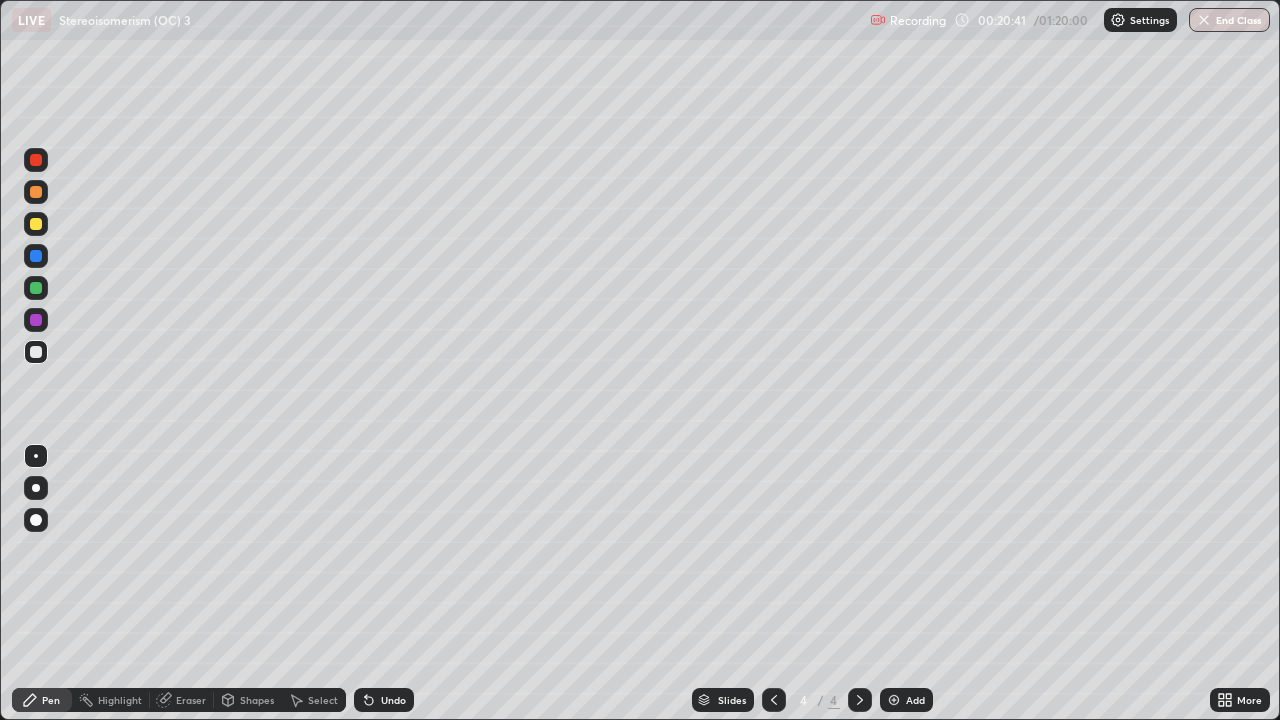 click on "Undo" at bounding box center (393, 700) 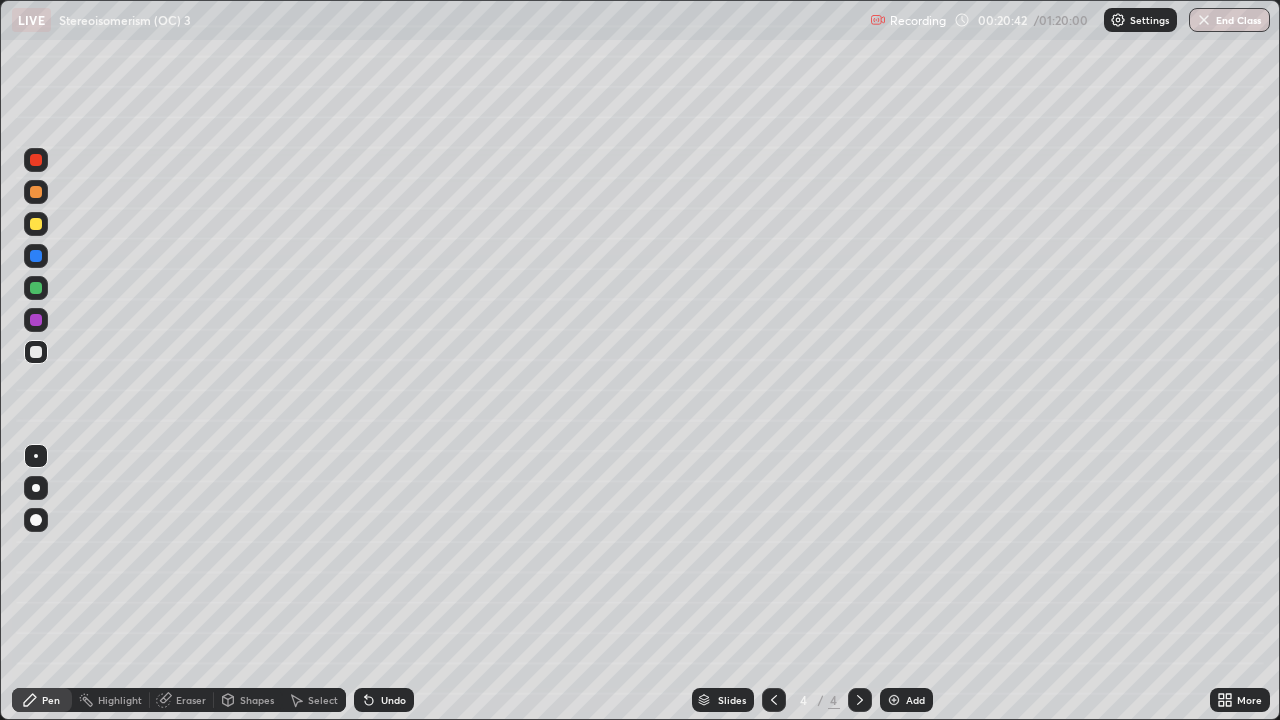 click on "Undo" at bounding box center (393, 700) 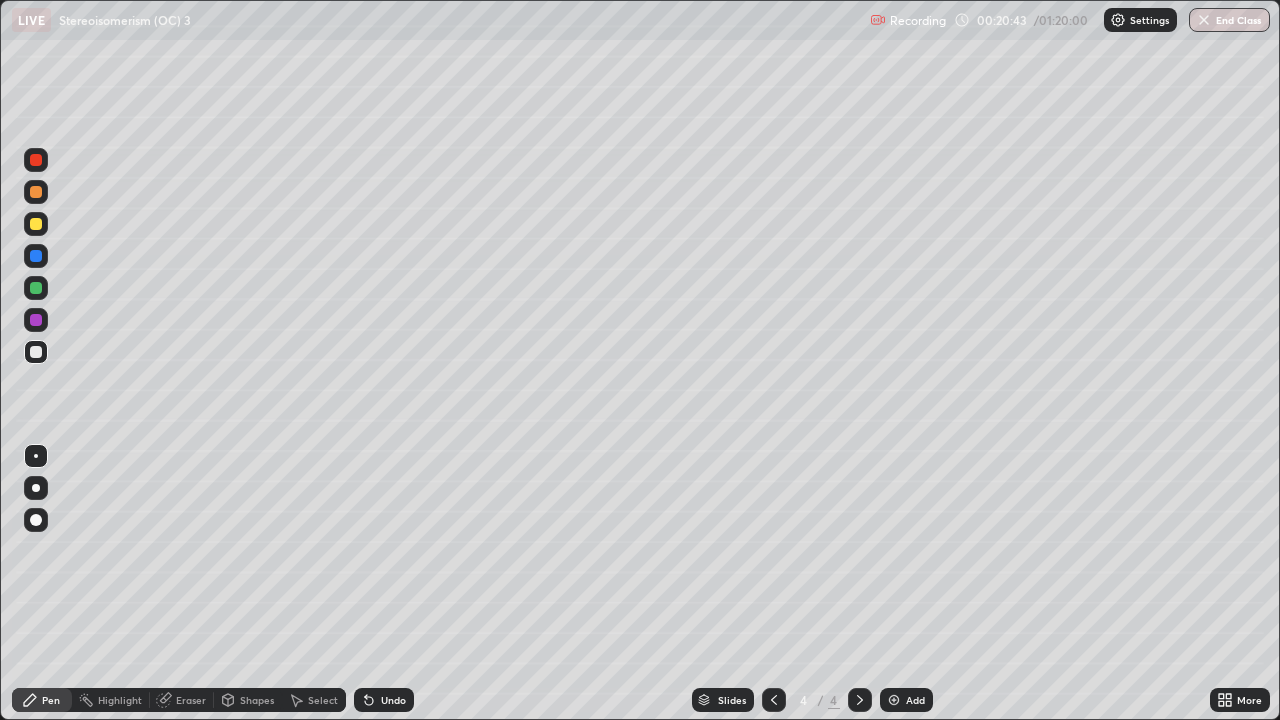 click on "Undo" at bounding box center [384, 700] 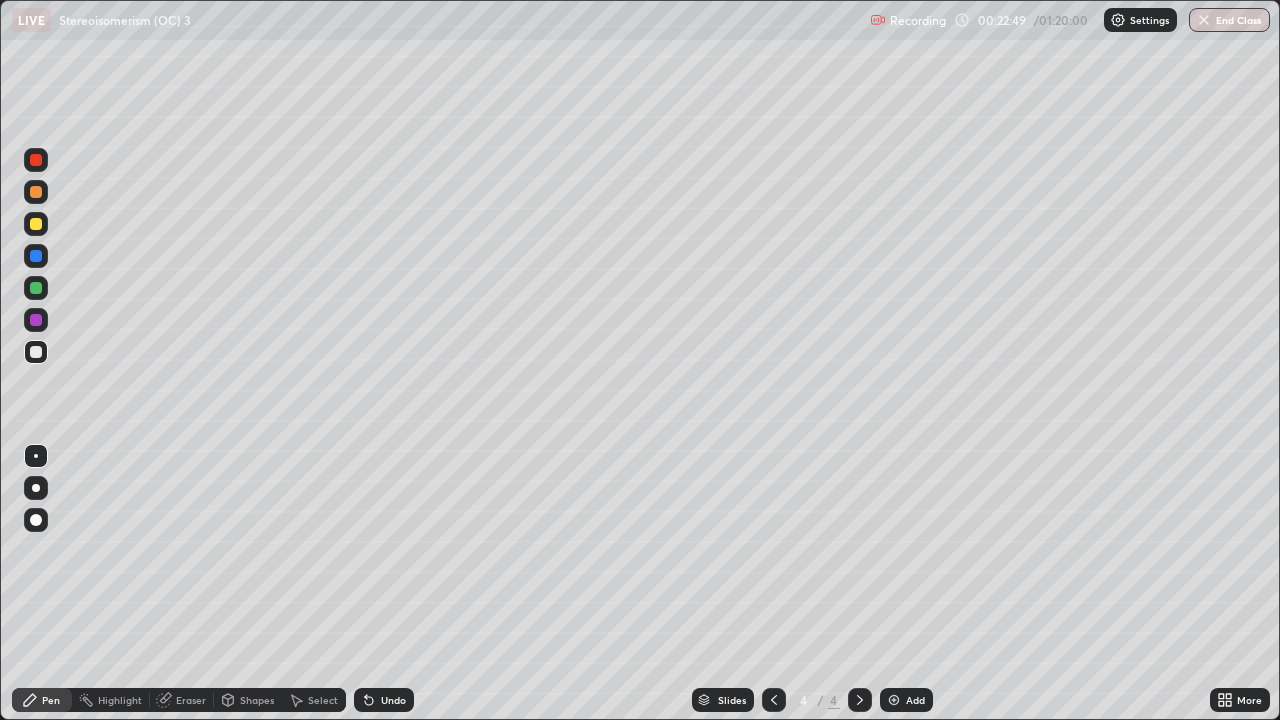 click at bounding box center [36, 320] 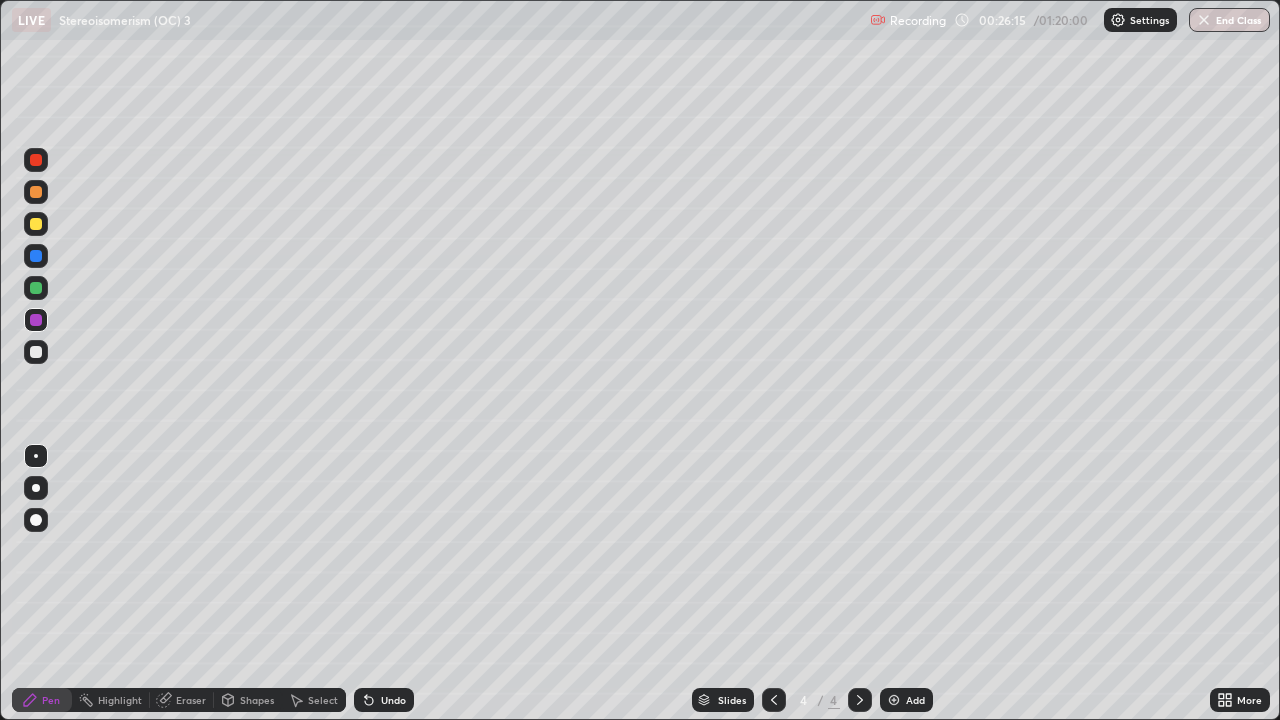 click on "Add" at bounding box center (906, 700) 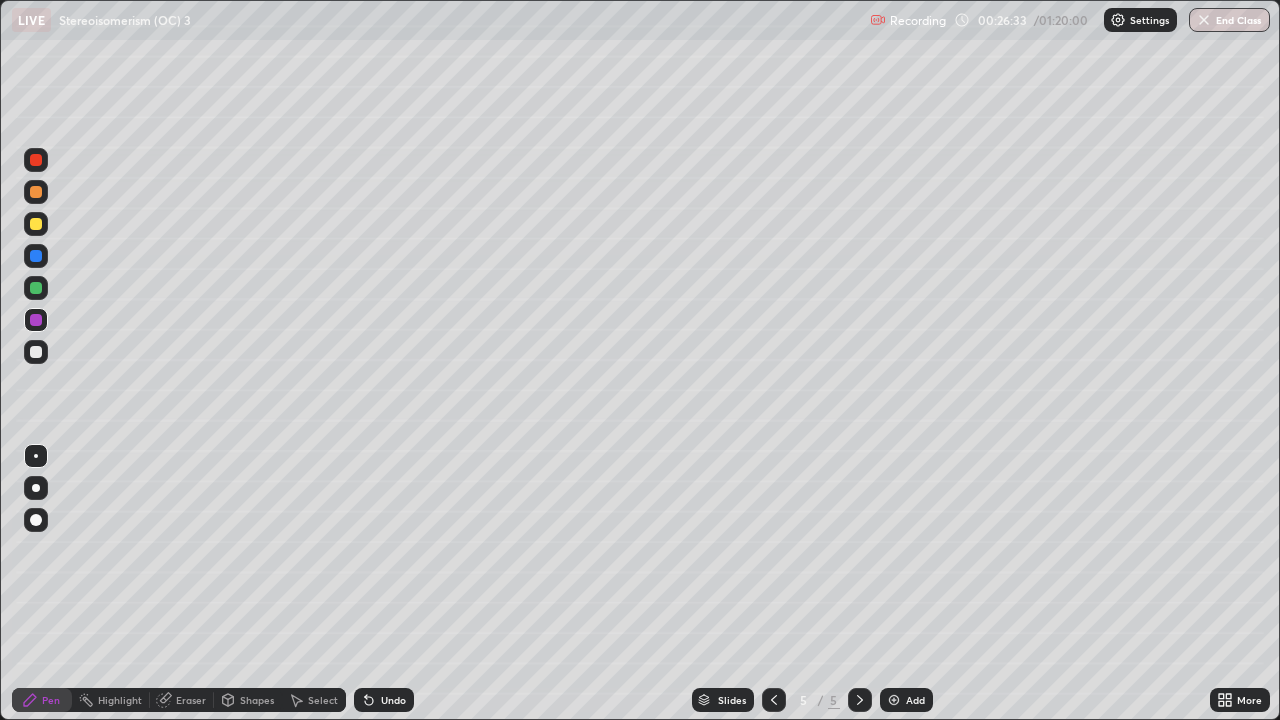 click at bounding box center (36, 352) 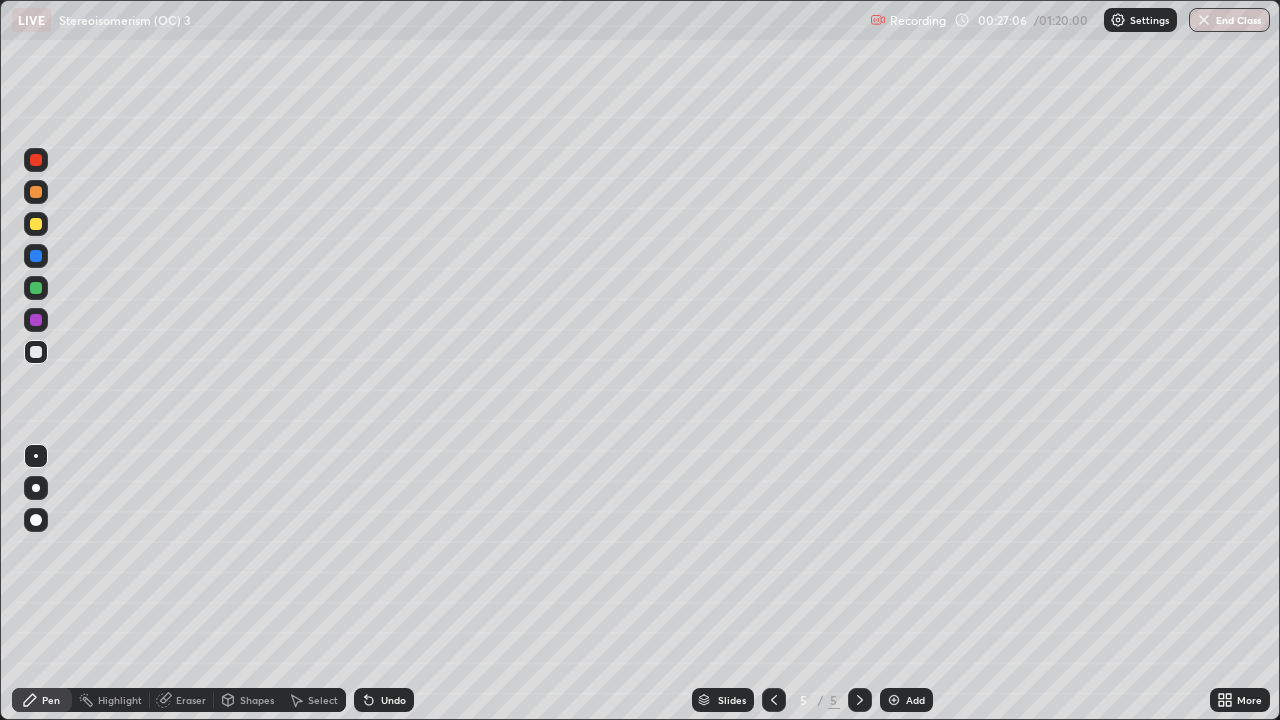 click on "Undo" at bounding box center [384, 700] 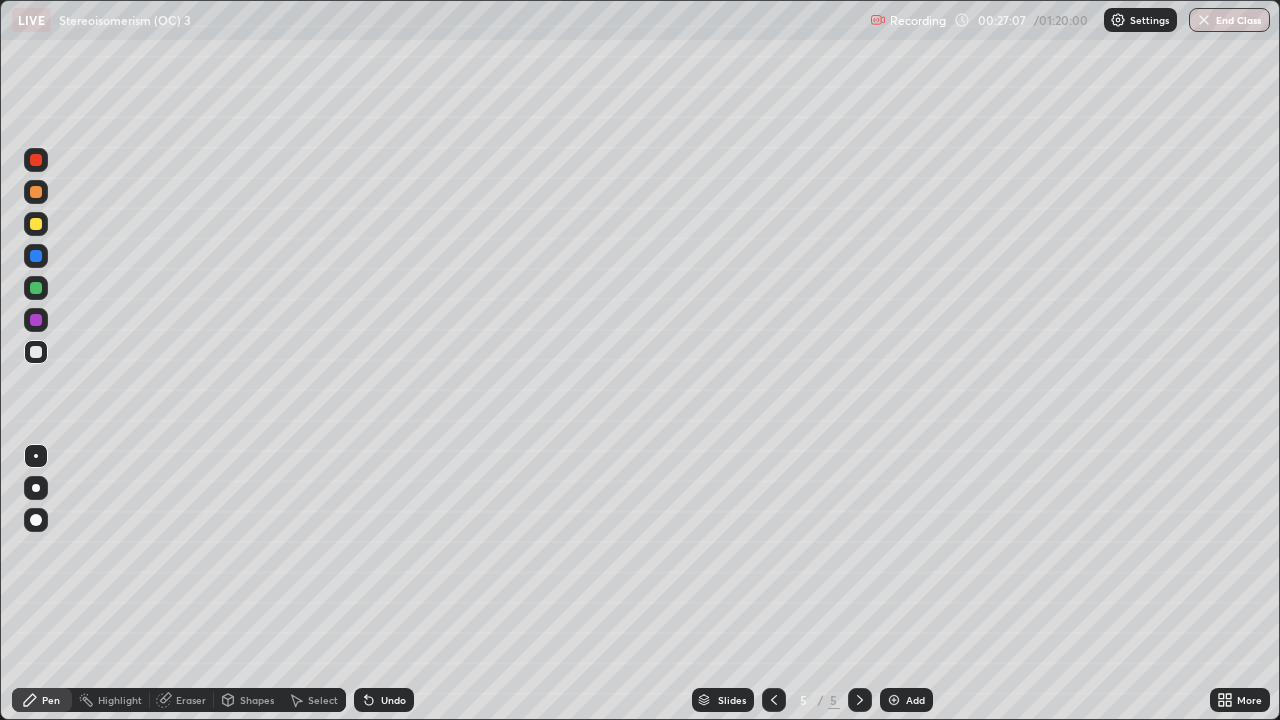 click on "Undo" at bounding box center (393, 700) 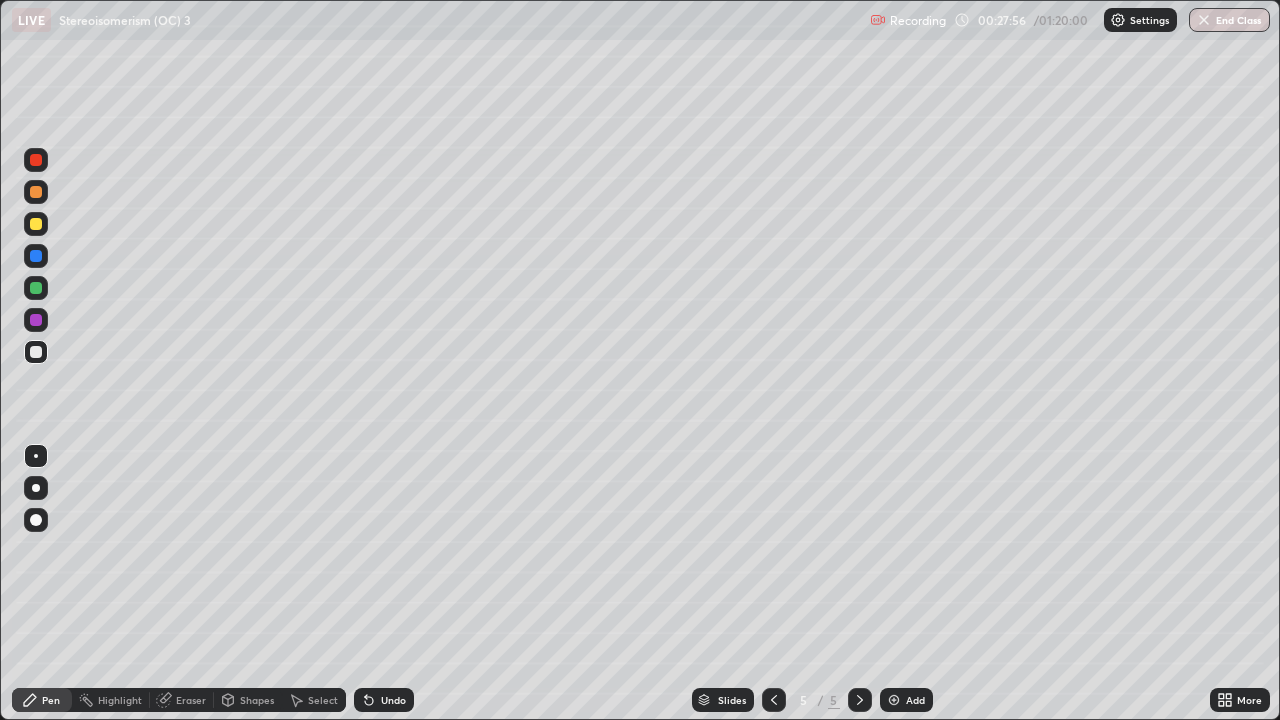 click at bounding box center (36, 320) 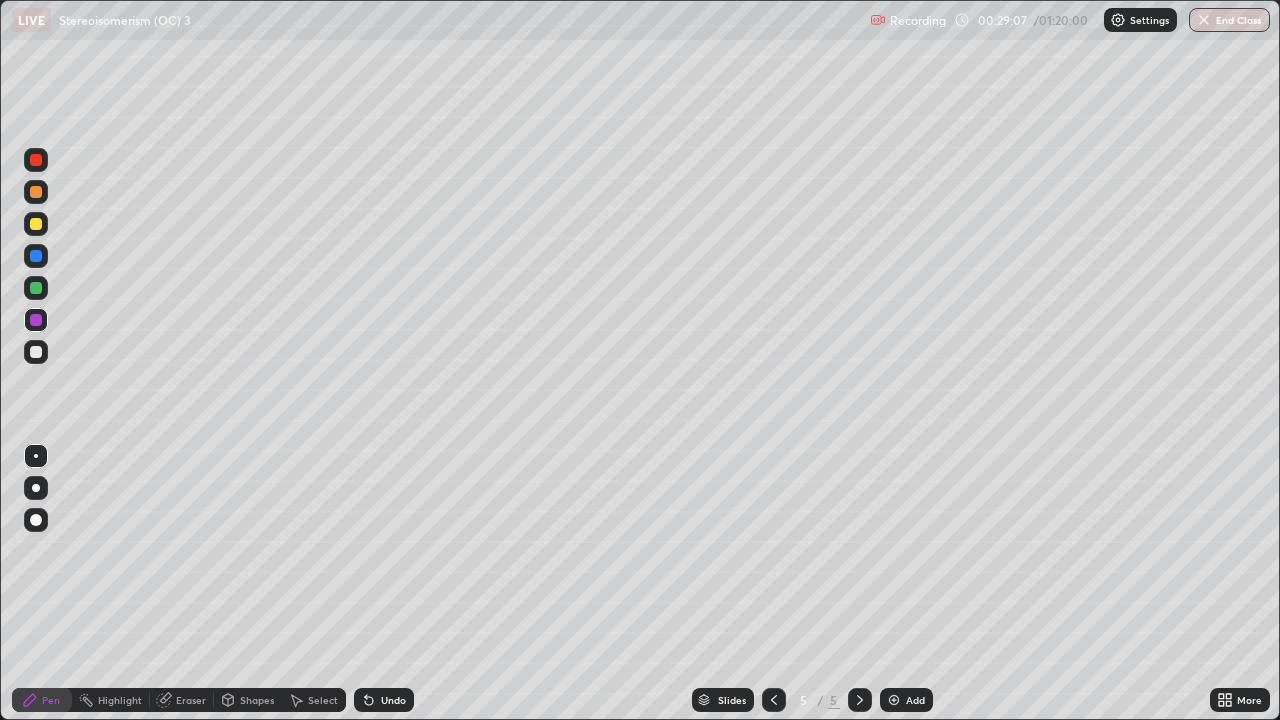click at bounding box center [36, 352] 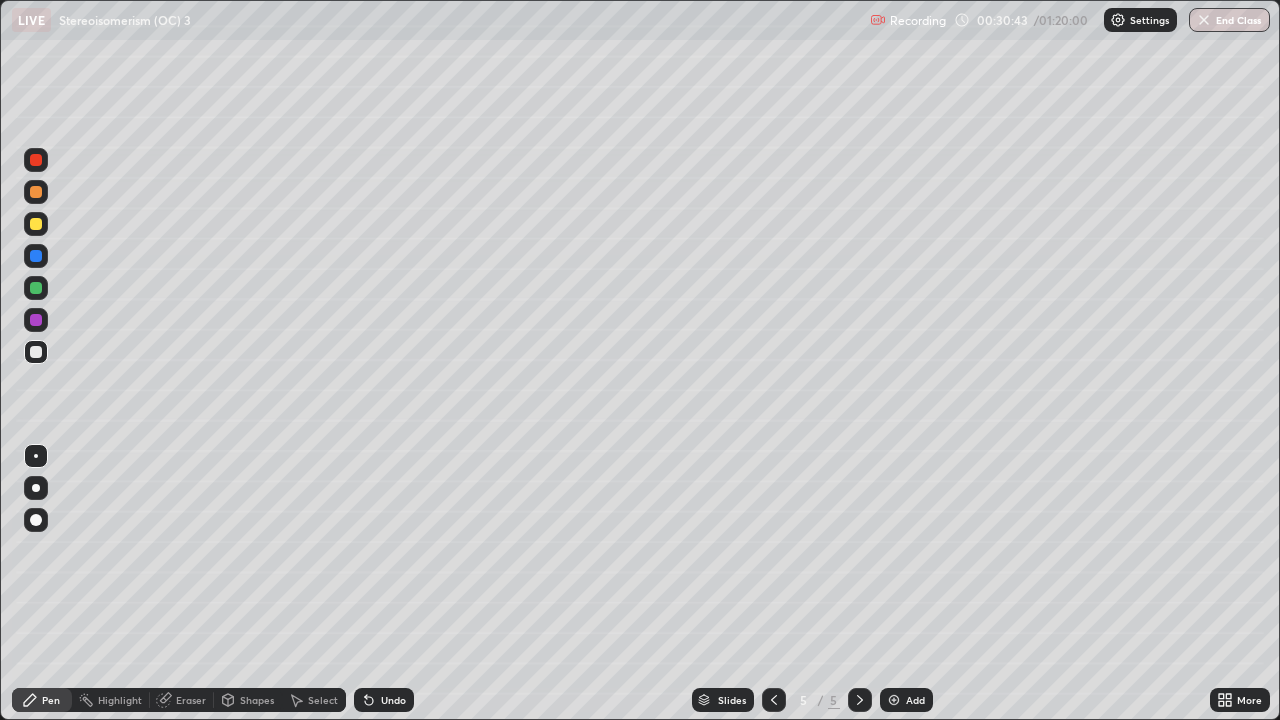 click at bounding box center [36, 320] 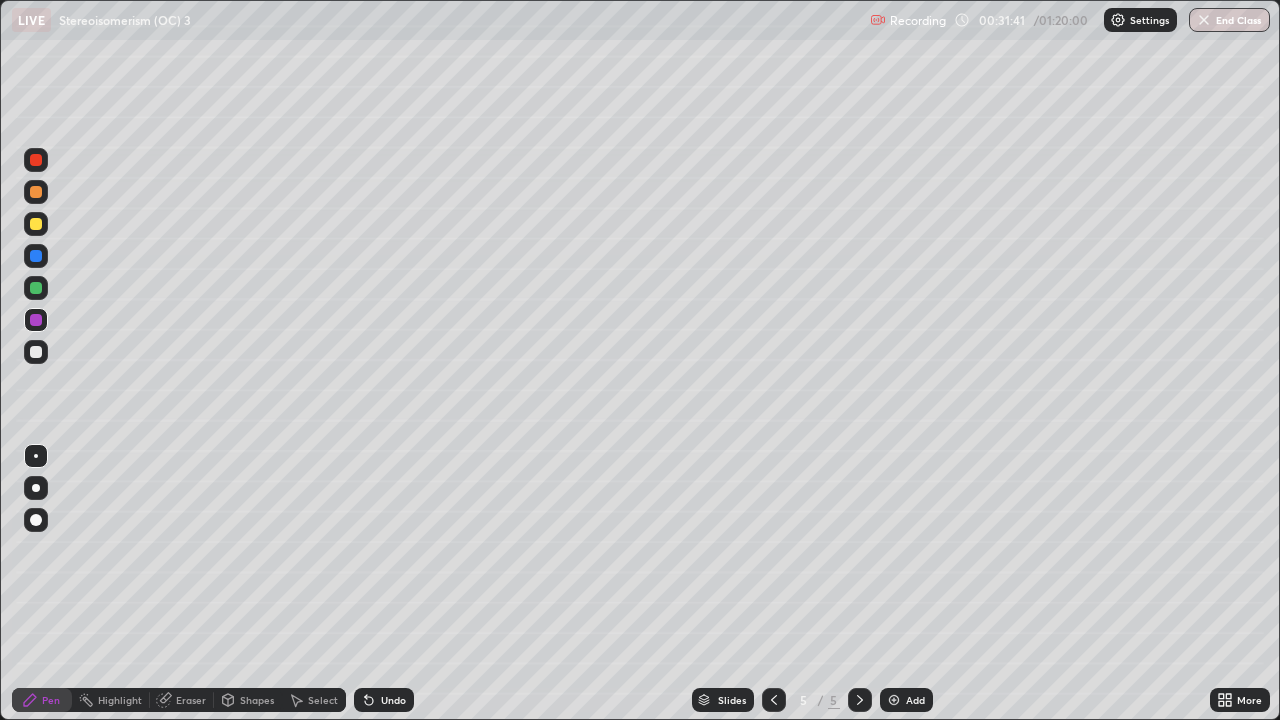 click at bounding box center (36, 352) 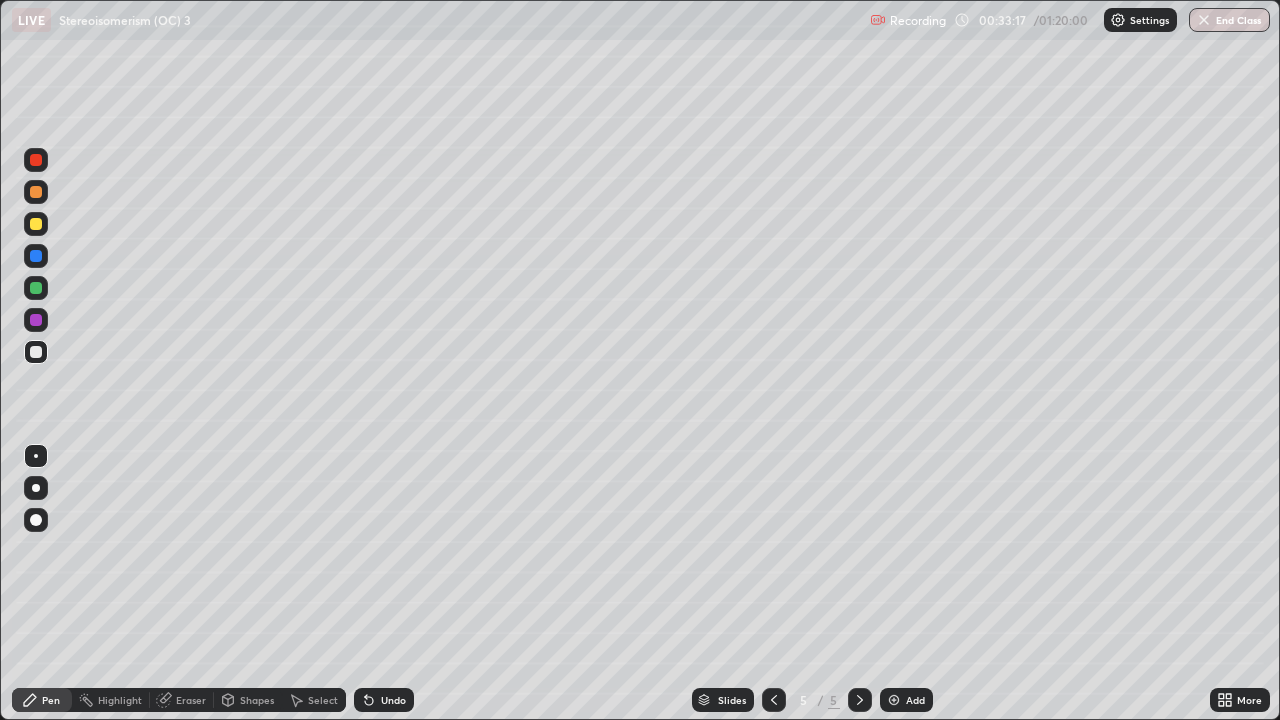 click on "More" at bounding box center (1249, 700) 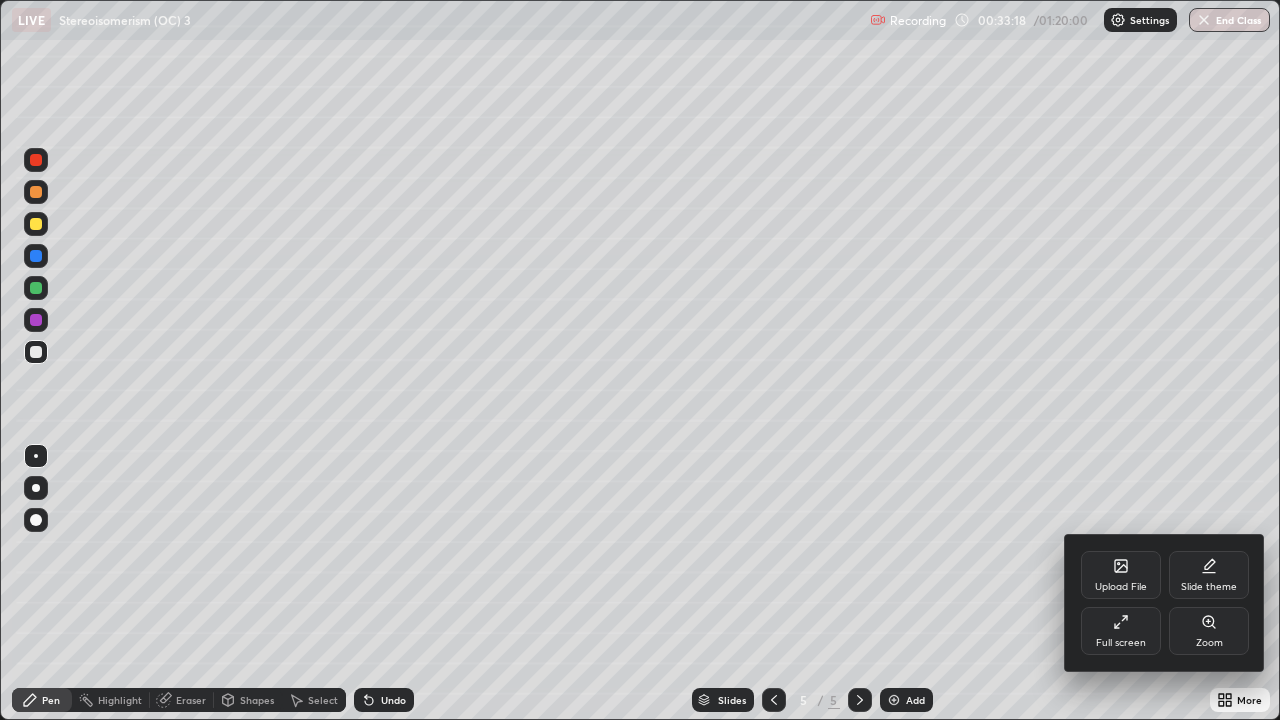 click on "Zoom" at bounding box center [1209, 631] 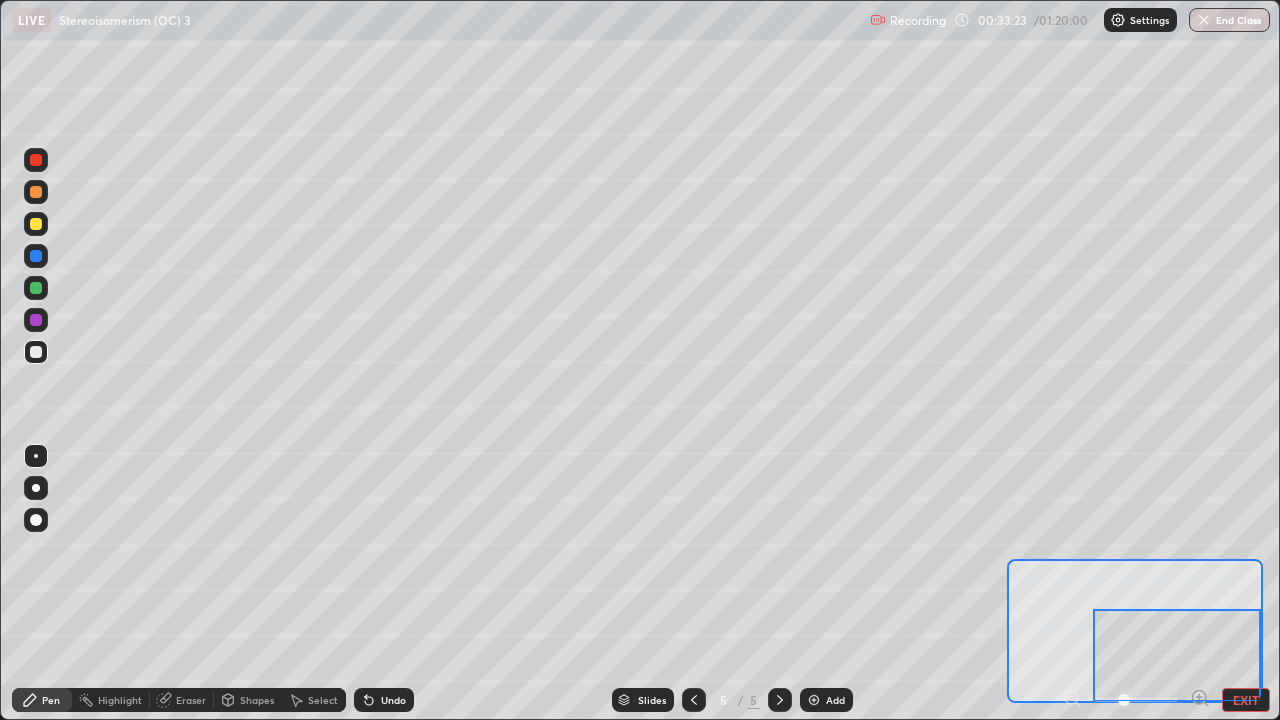 click at bounding box center (1177, 655) 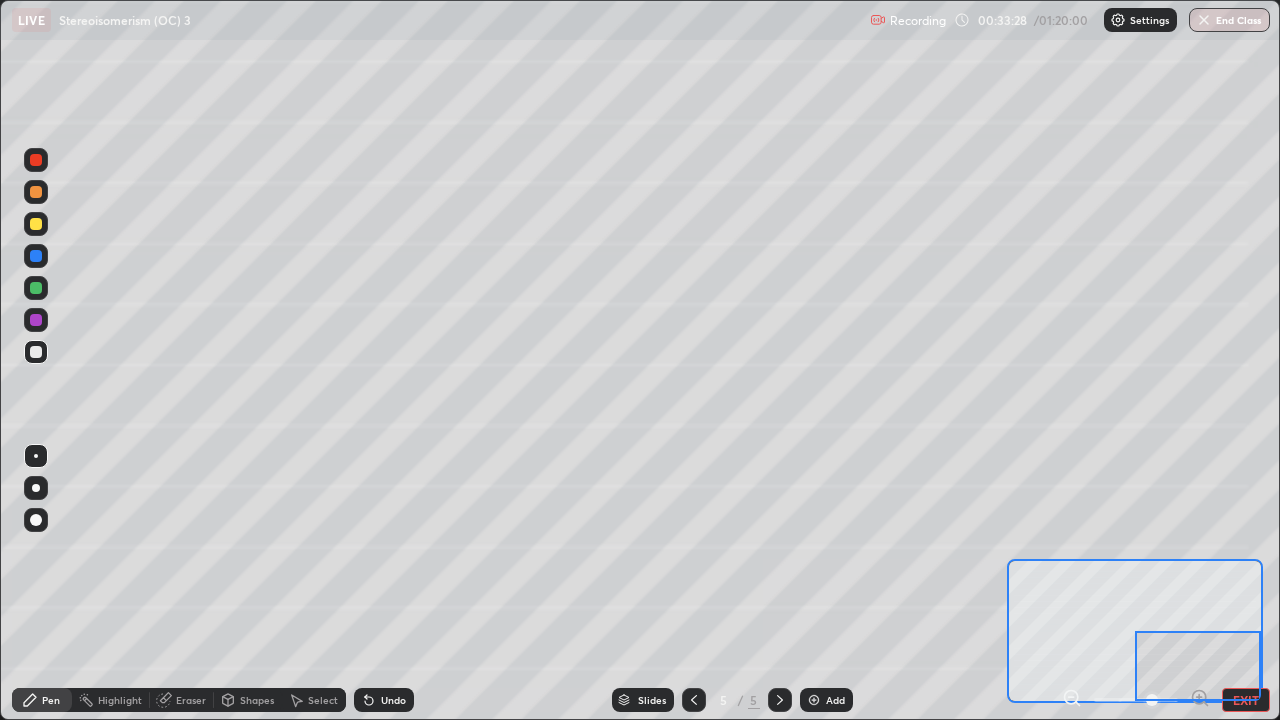click at bounding box center [36, 288] 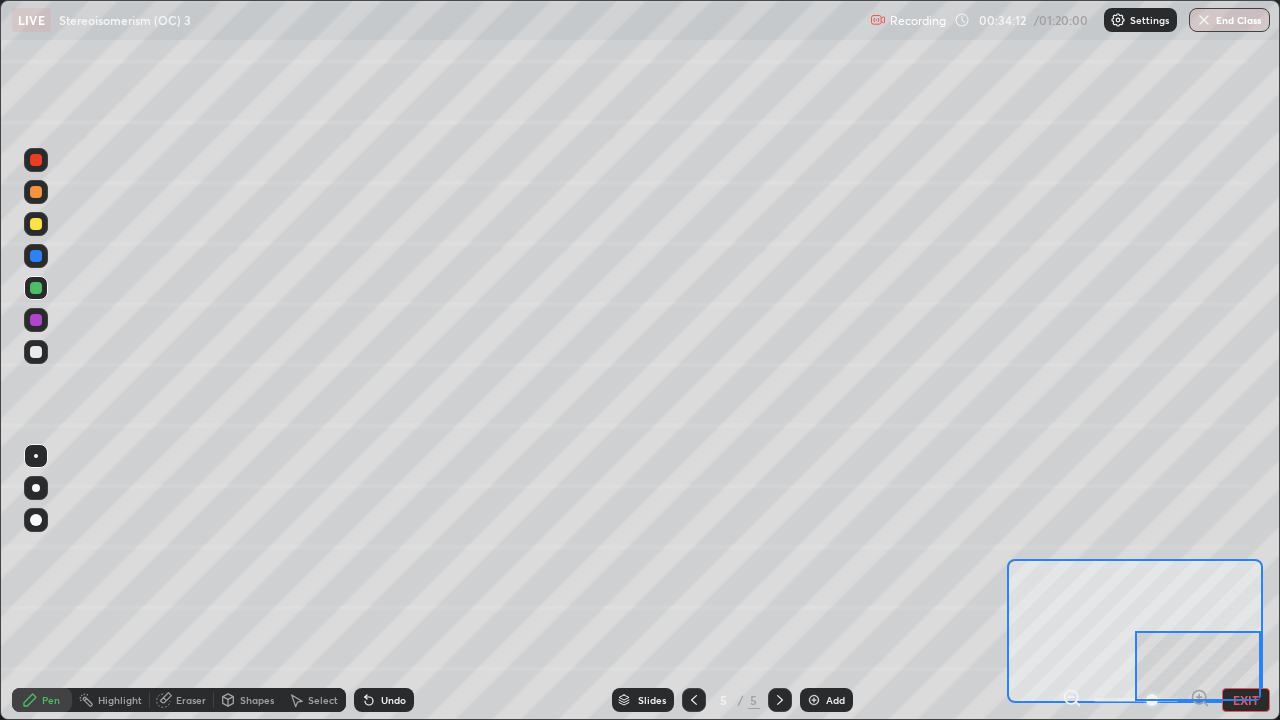click at bounding box center [36, 224] 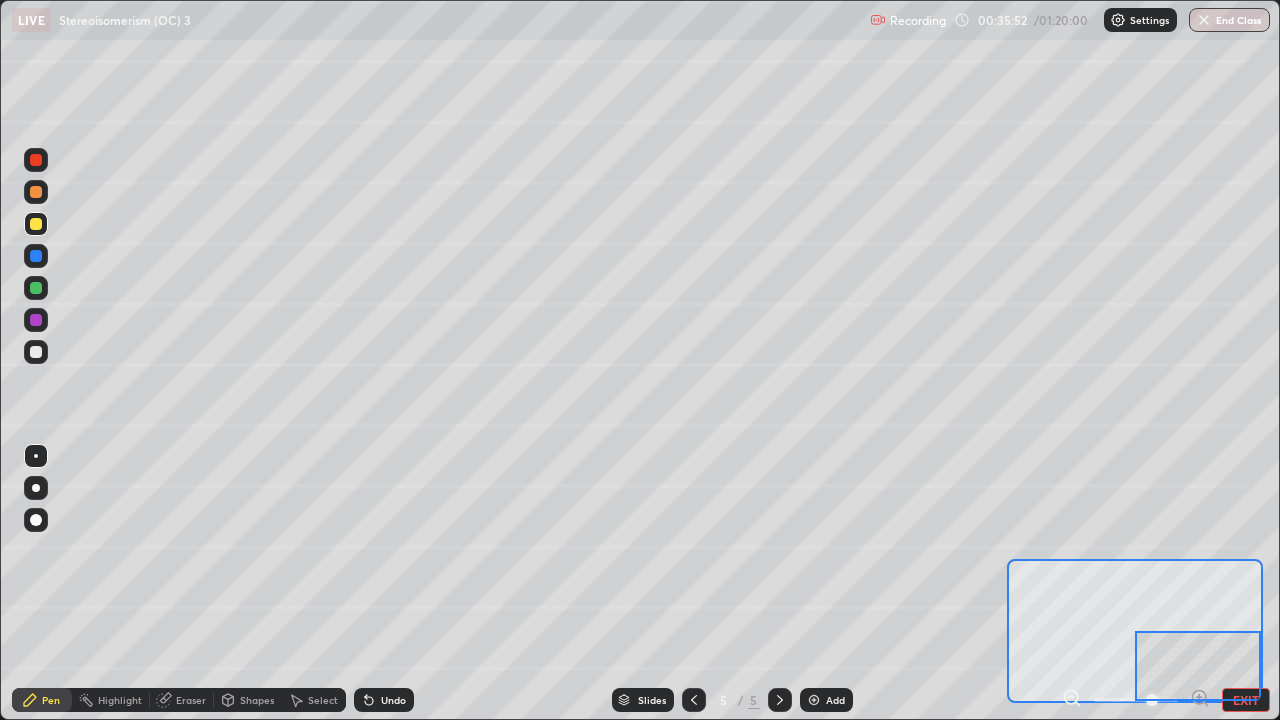 click at bounding box center [36, 160] 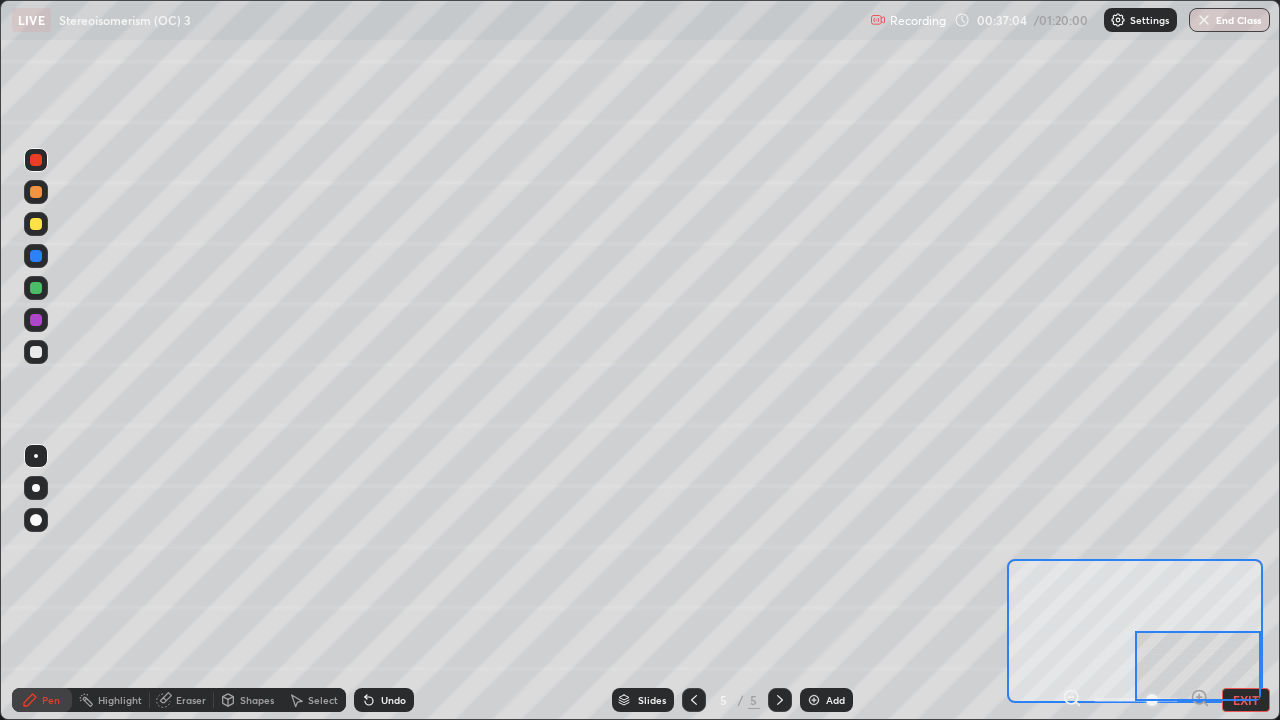 click at bounding box center [36, 352] 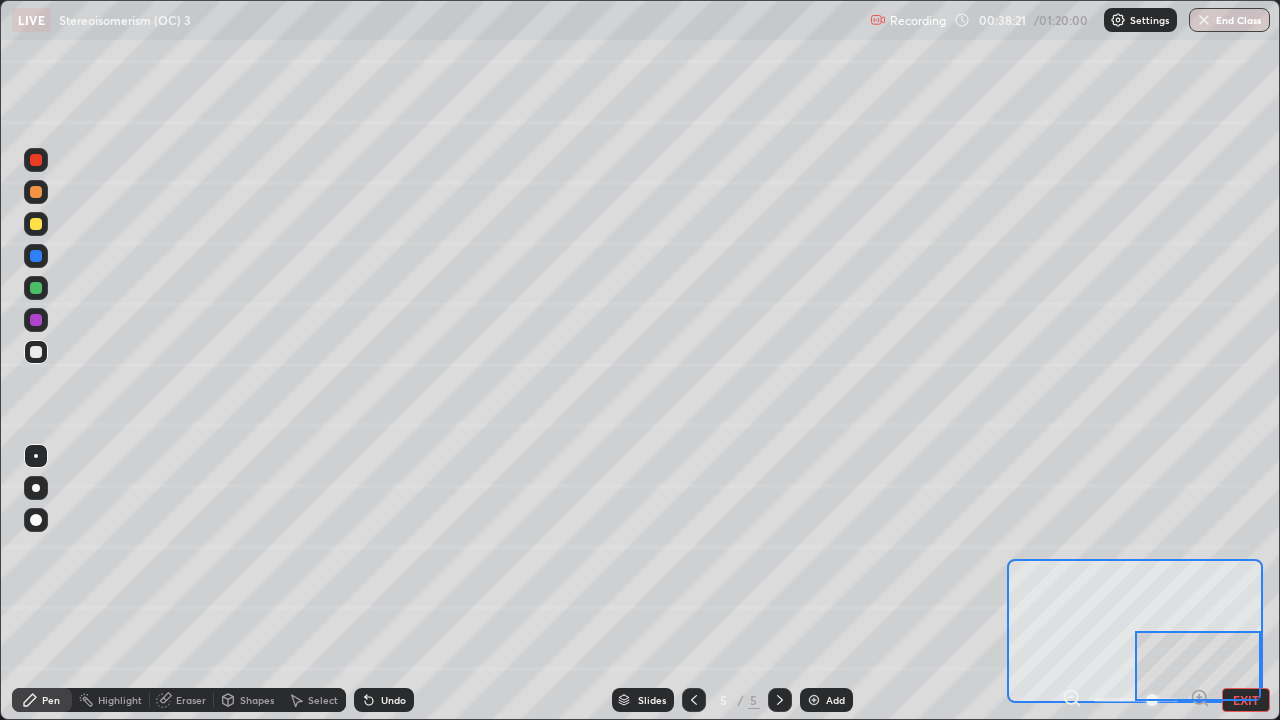 click at bounding box center [36, 320] 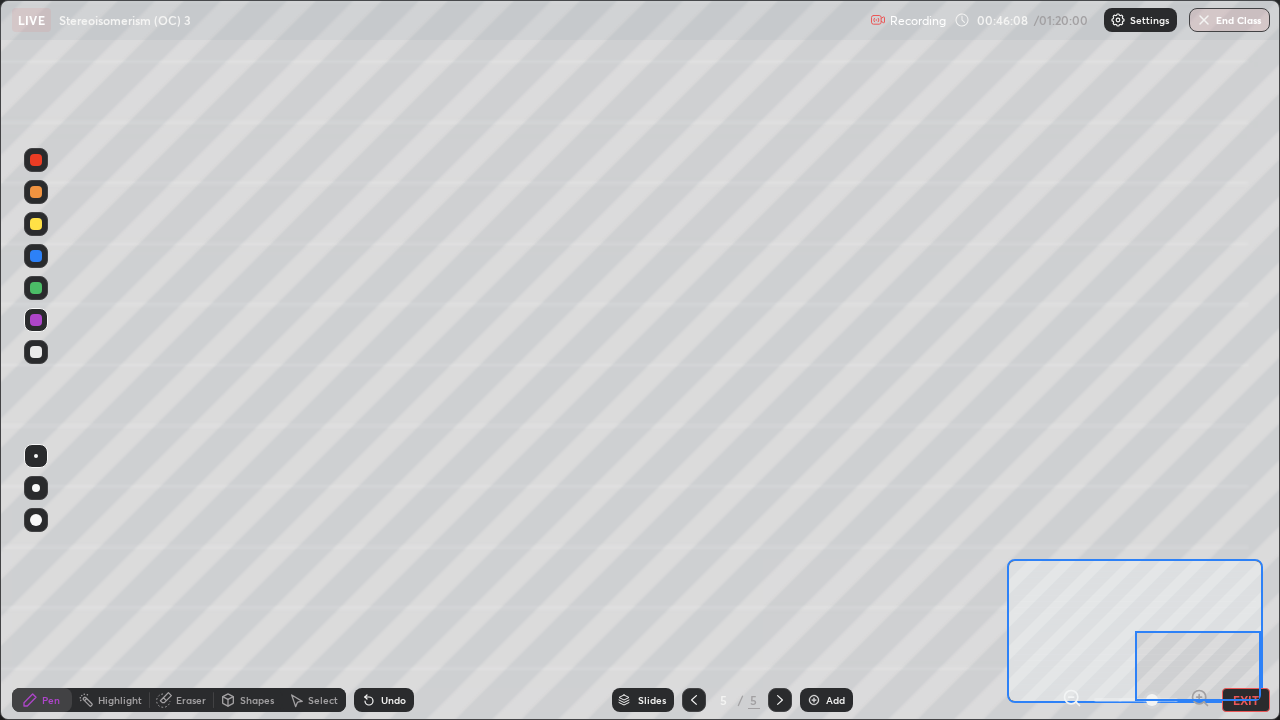 click on "EXIT" at bounding box center [1246, 700] 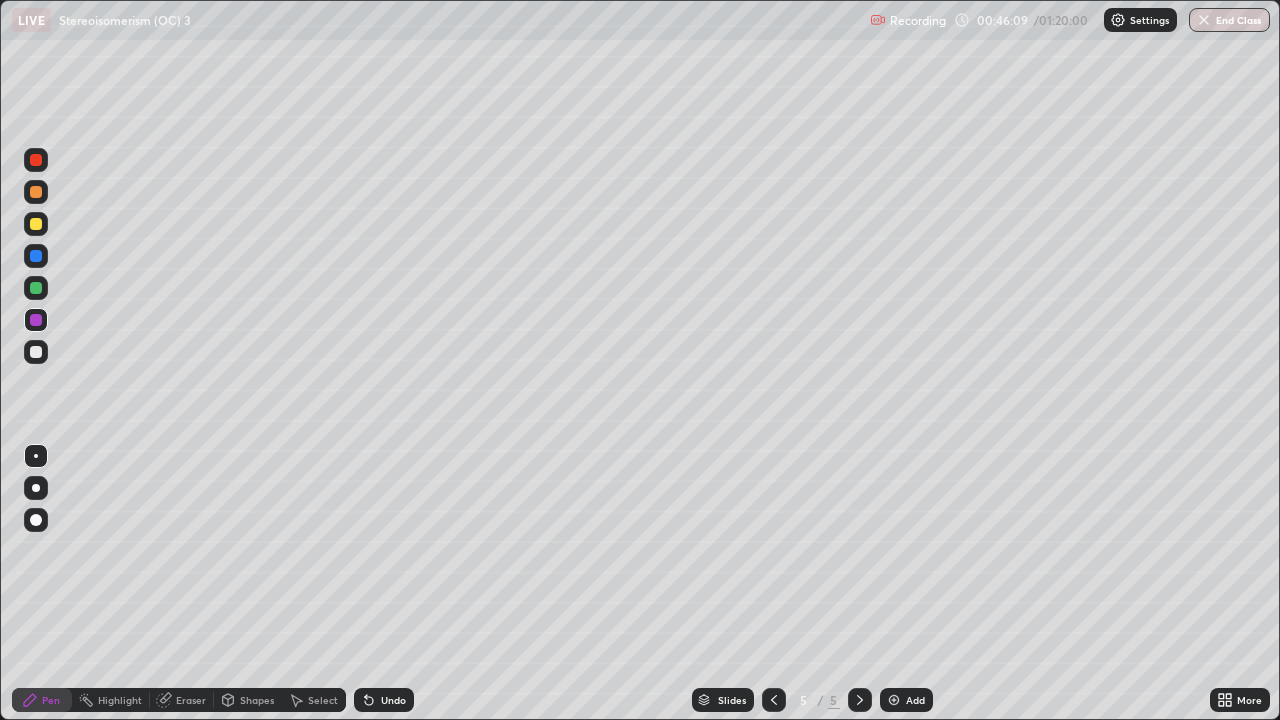 click on "Add" at bounding box center (915, 700) 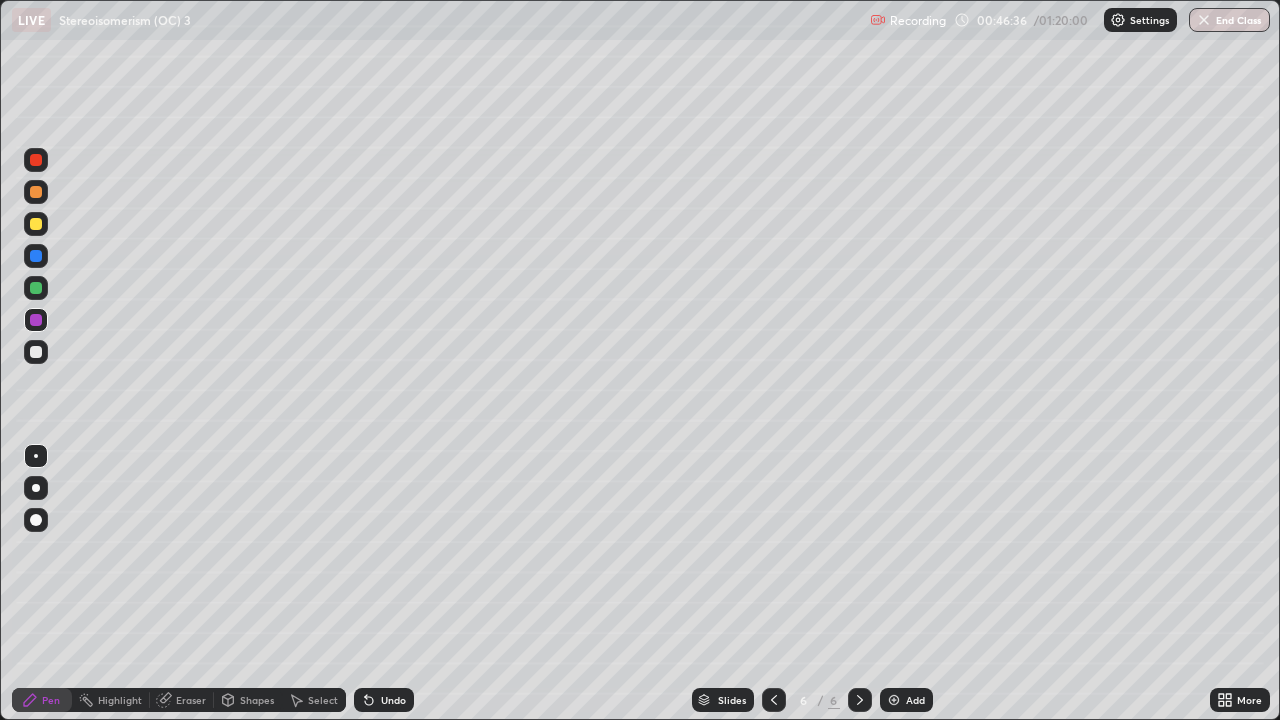 click at bounding box center [36, 352] 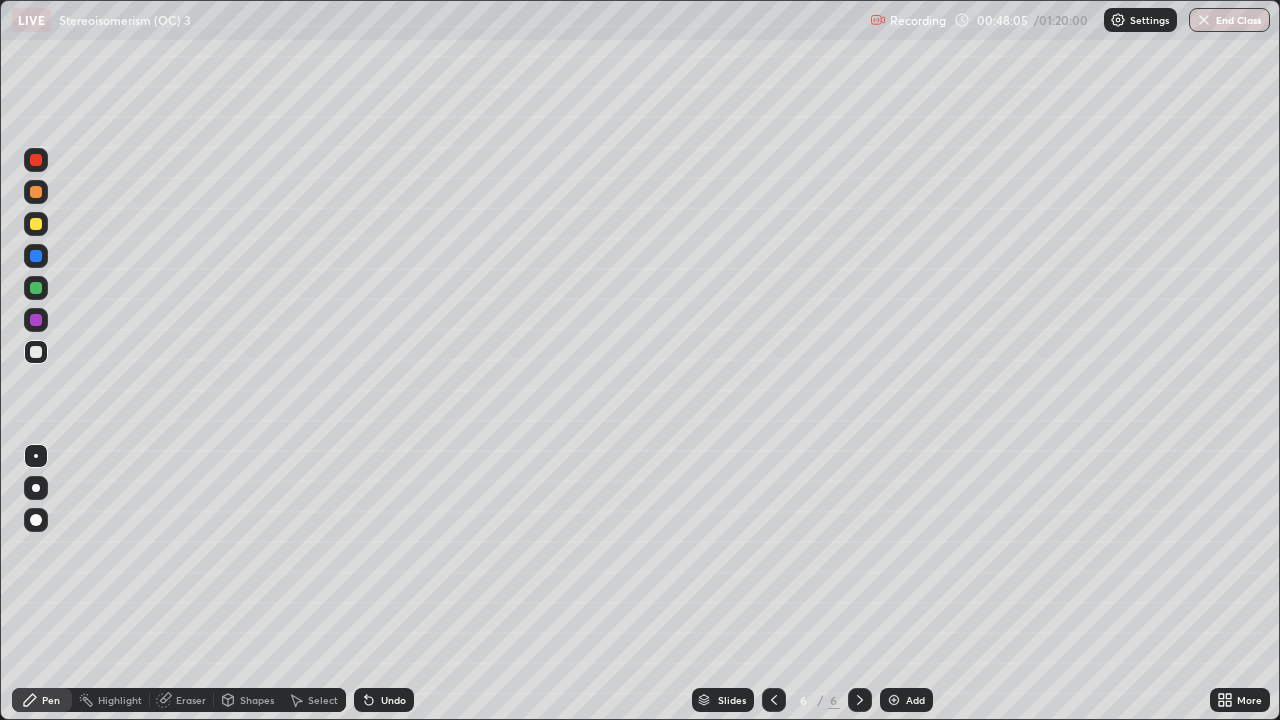 click at bounding box center (36, 224) 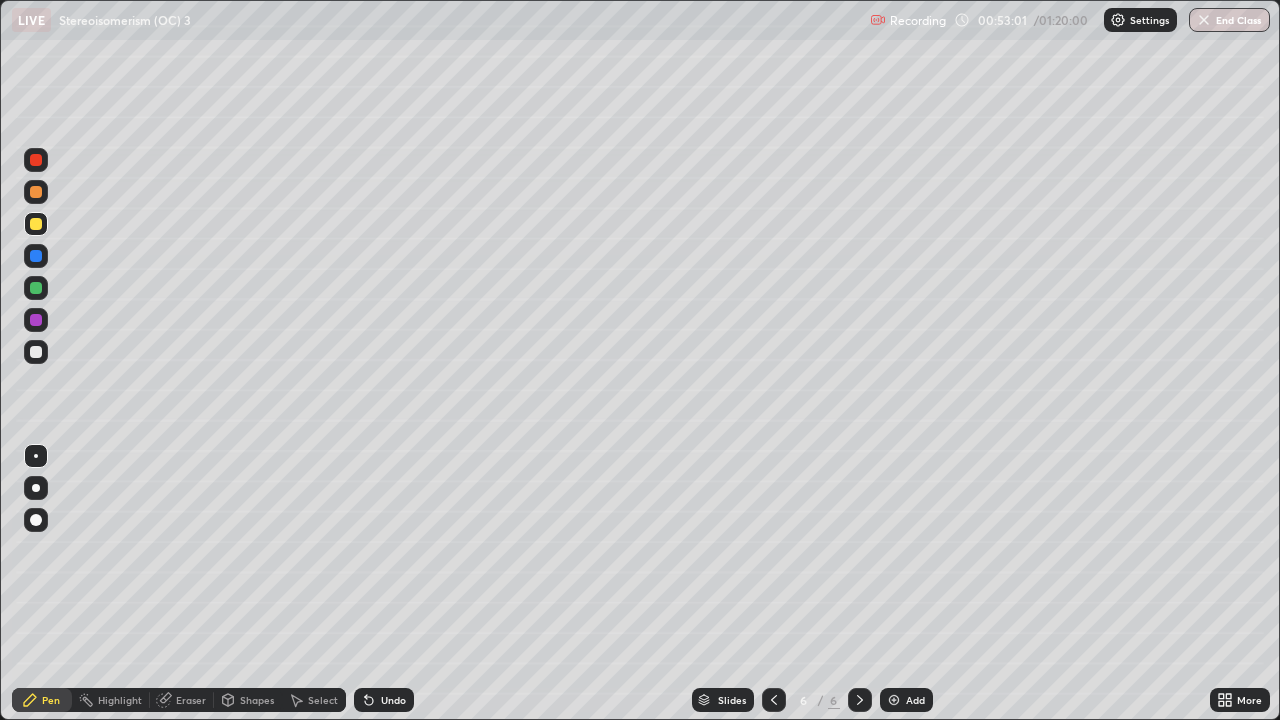 click on "Add" at bounding box center [906, 700] 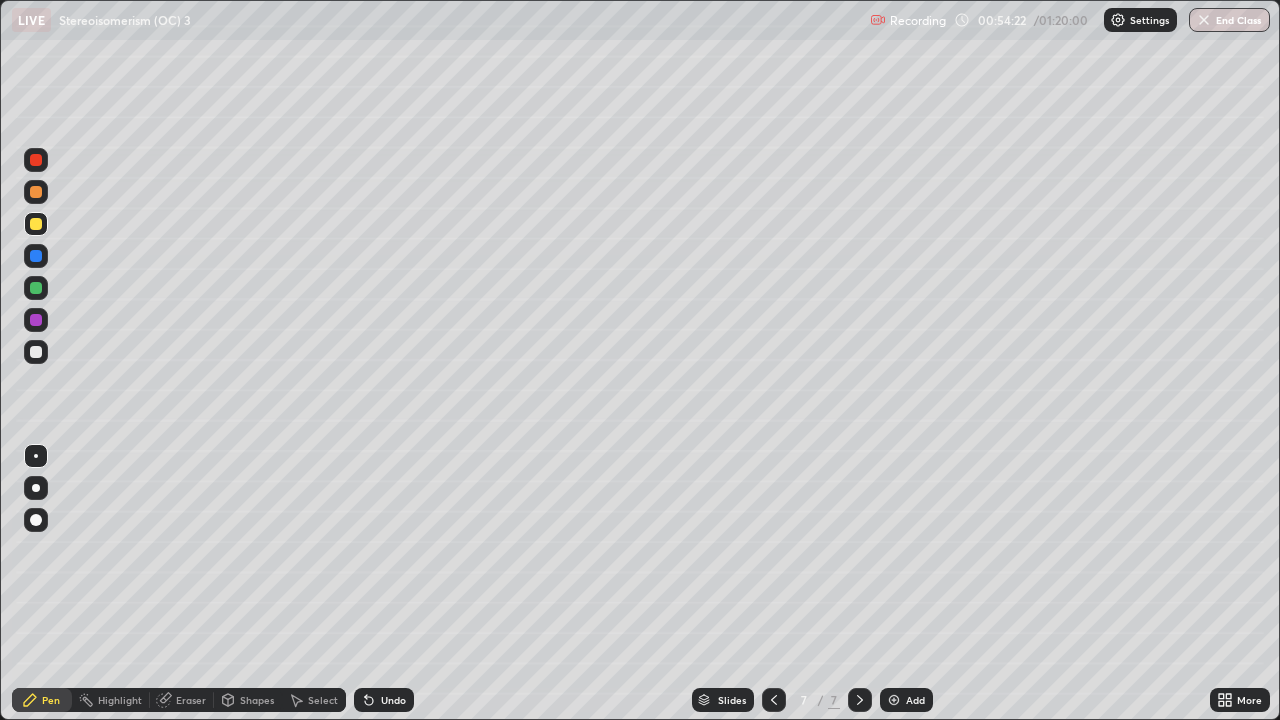 click at bounding box center (36, 320) 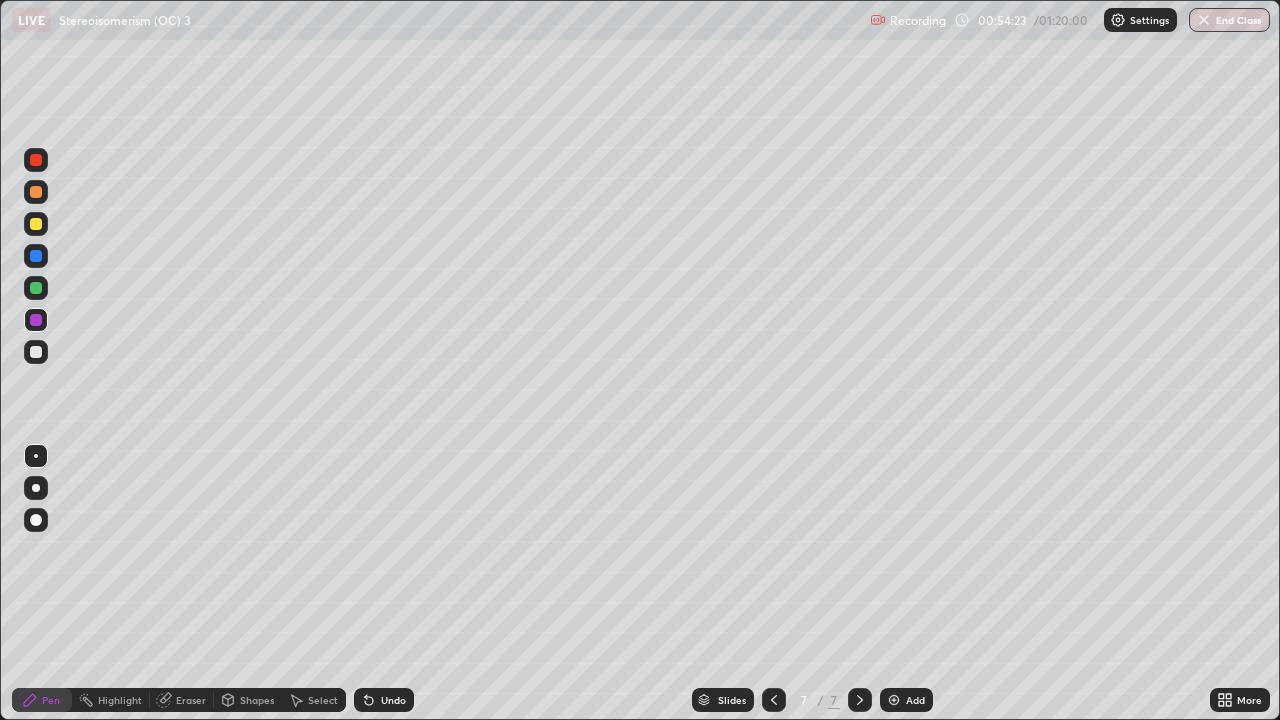 click at bounding box center (36, 352) 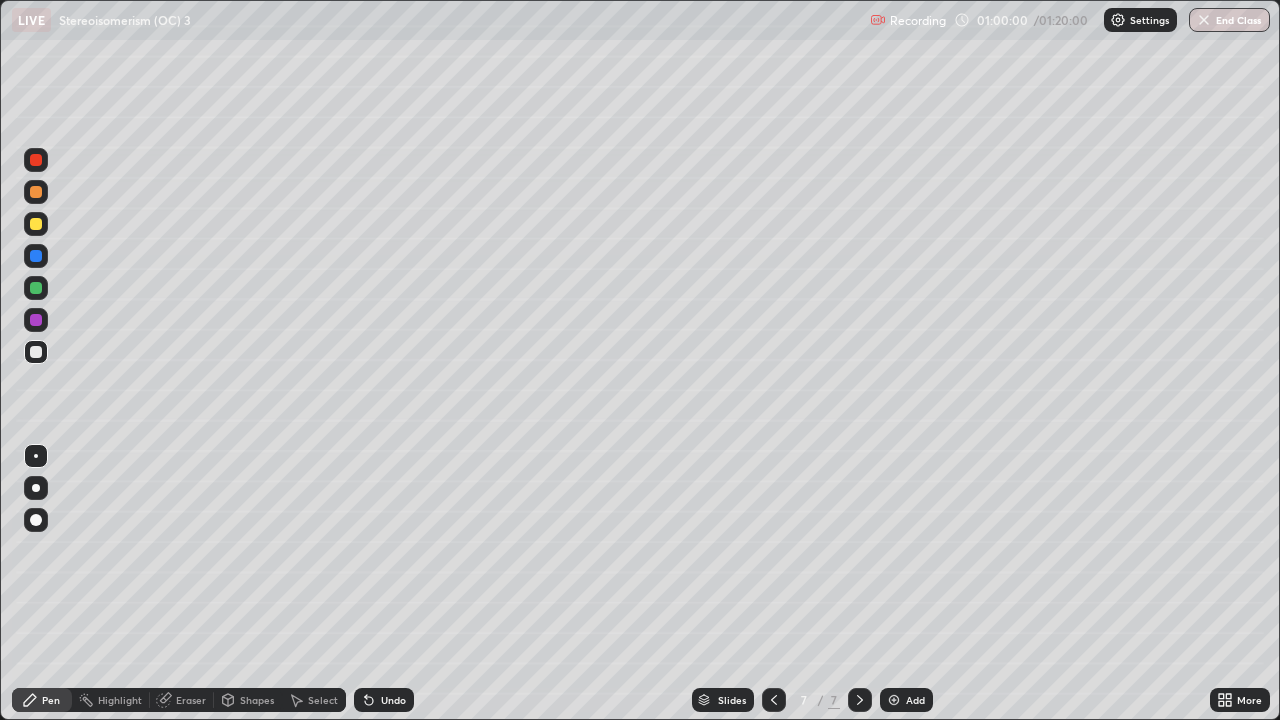 click 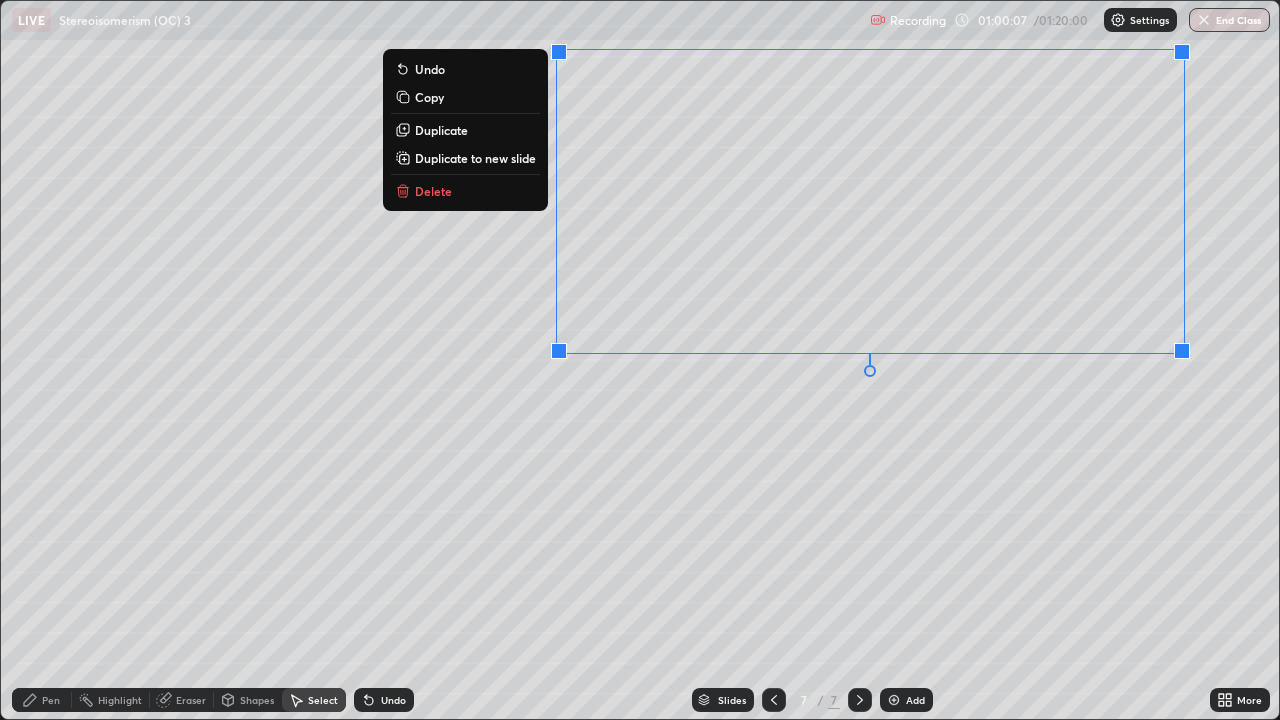 click on "0 ° Undo Copy Duplicate Duplicate to new slide Delete" at bounding box center [640, 360] 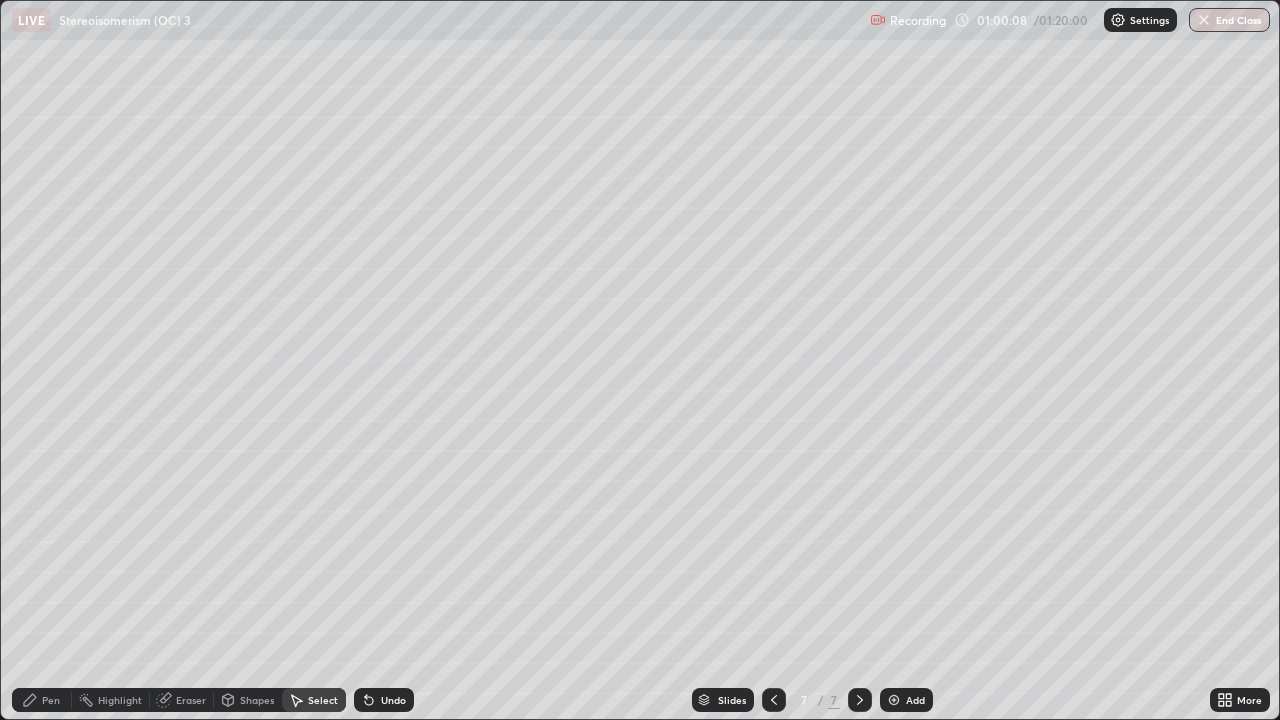 click on "Pen" at bounding box center (51, 700) 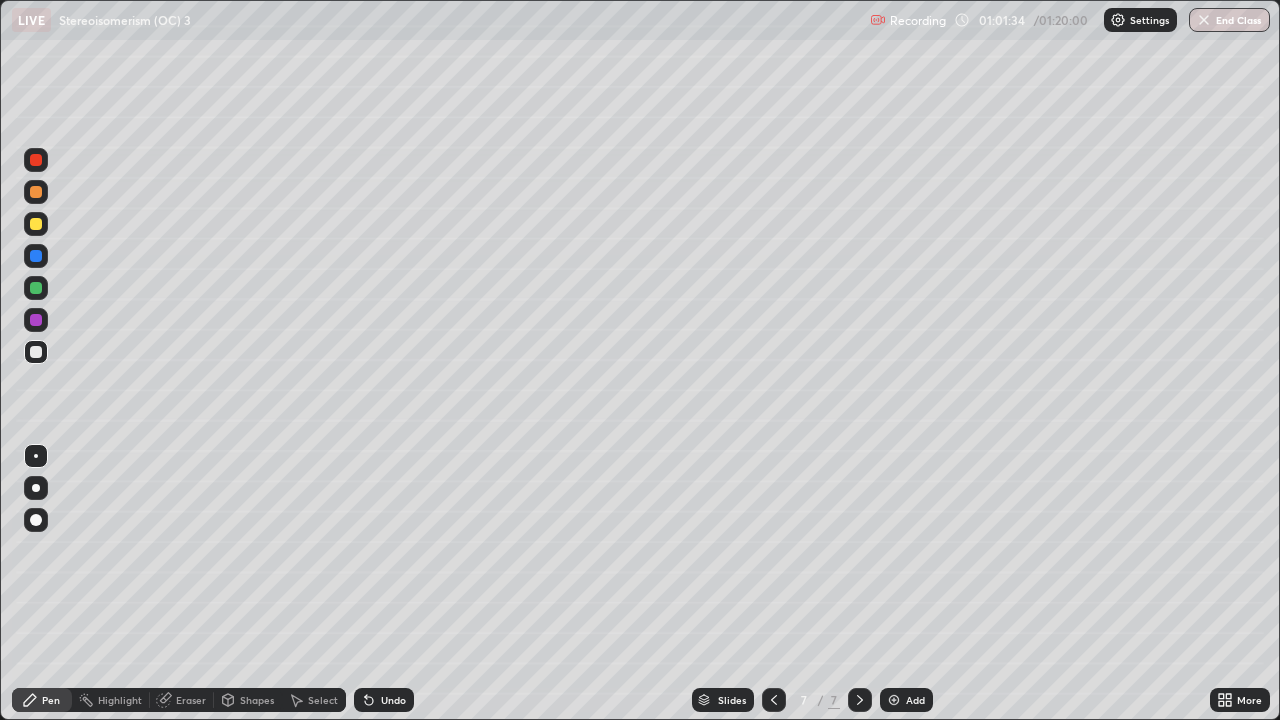 click at bounding box center [36, 160] 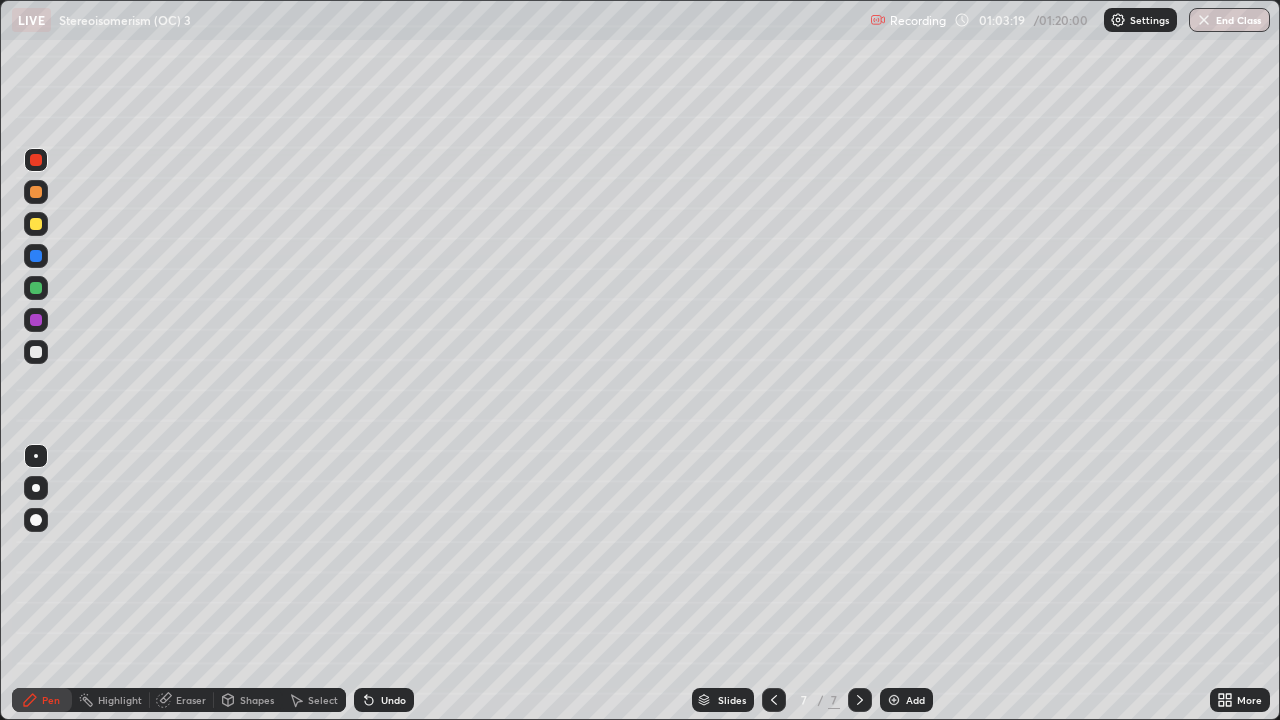click on "Add" at bounding box center (915, 700) 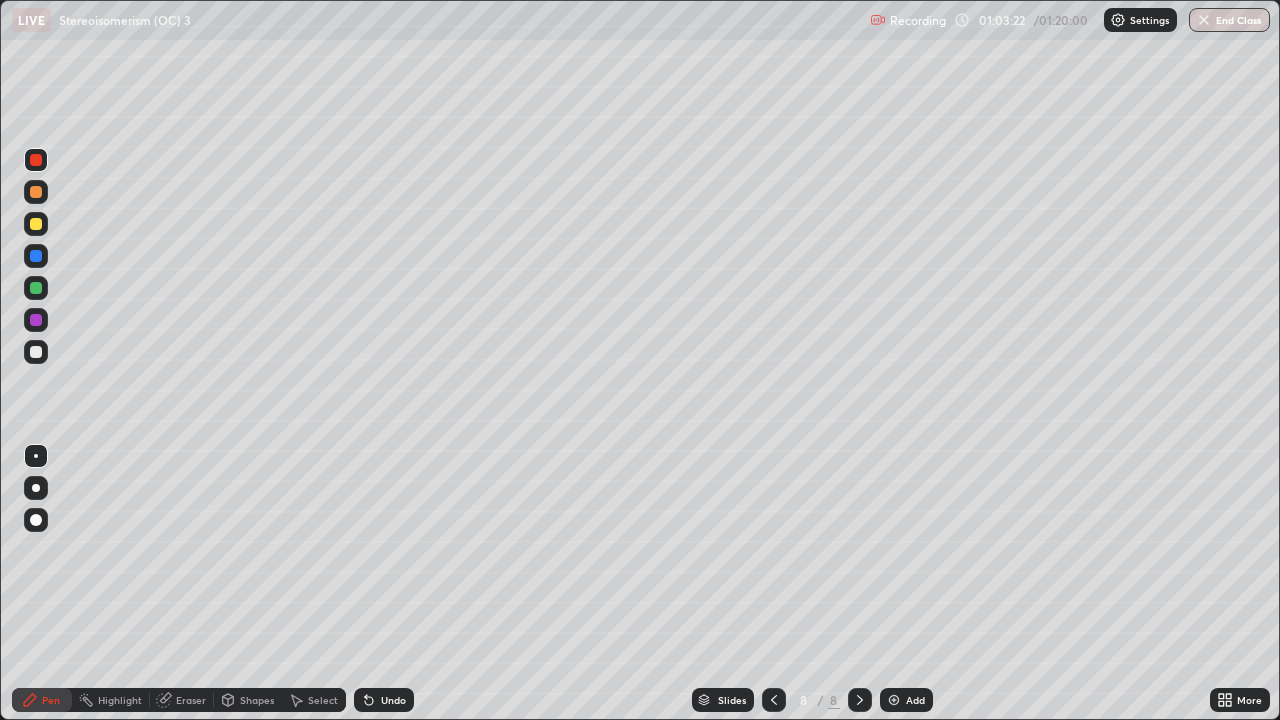 click at bounding box center [36, 352] 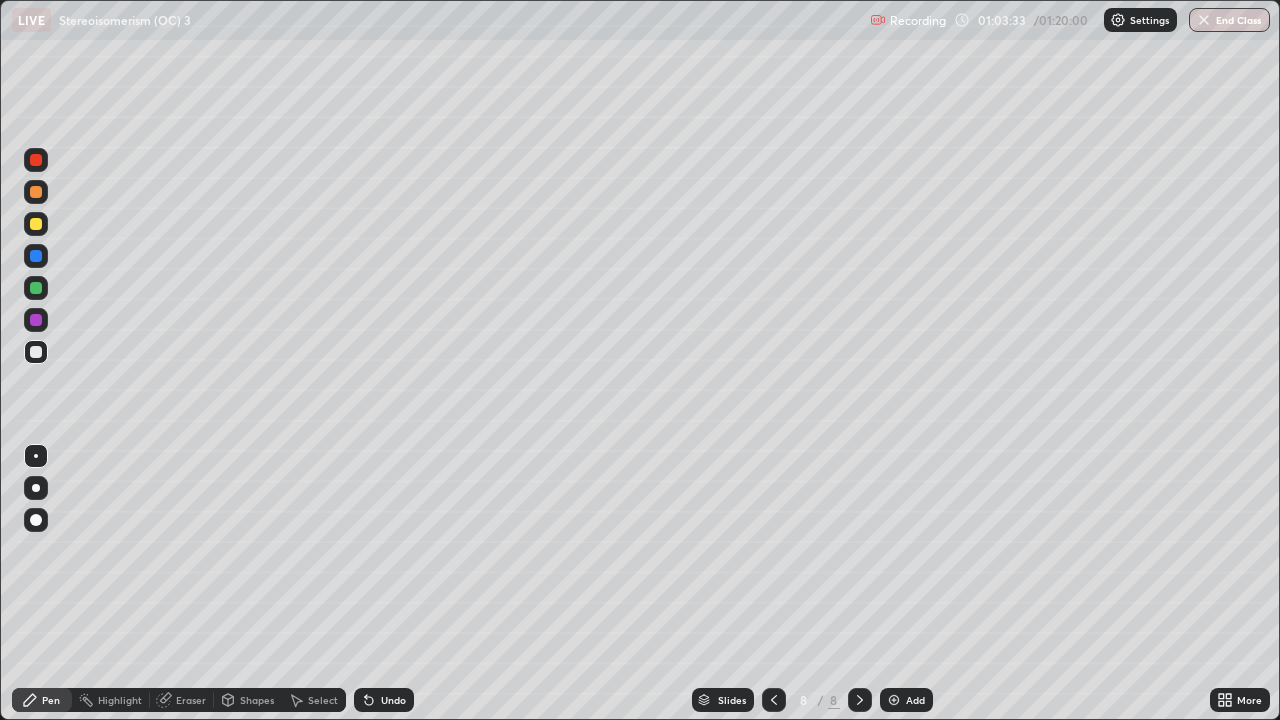 click on "Undo" at bounding box center [384, 700] 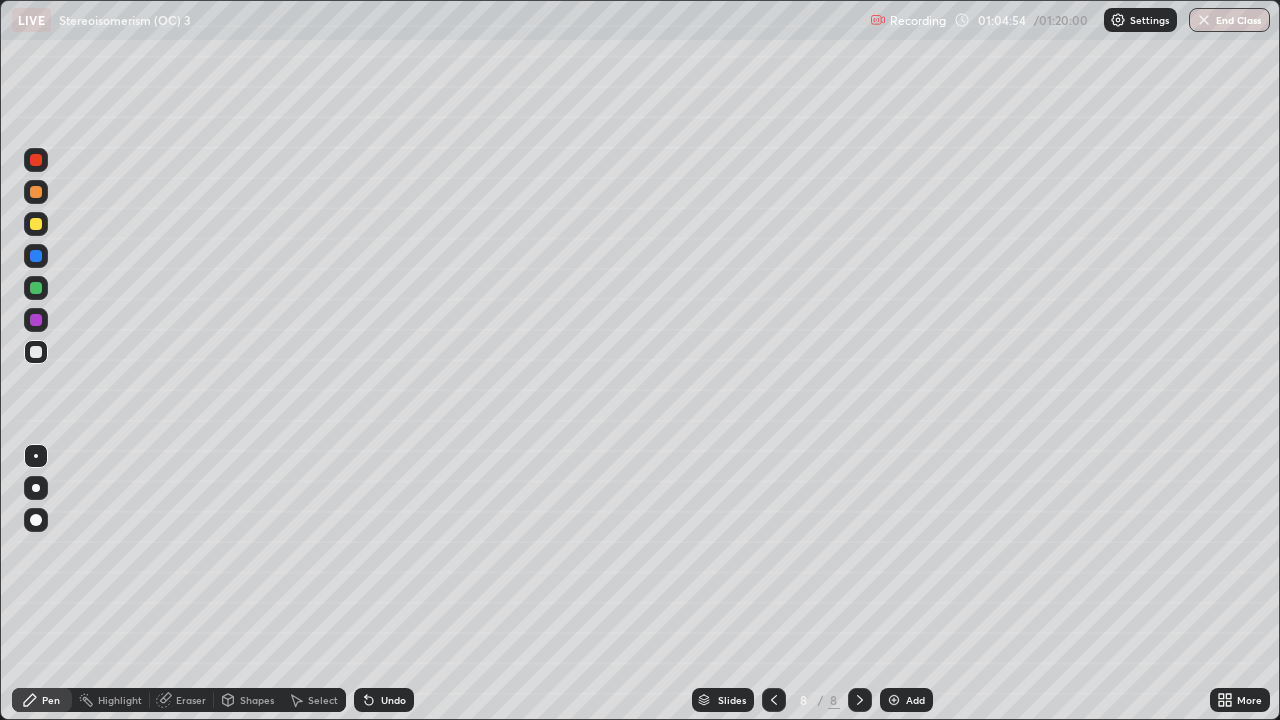click at bounding box center [36, 352] 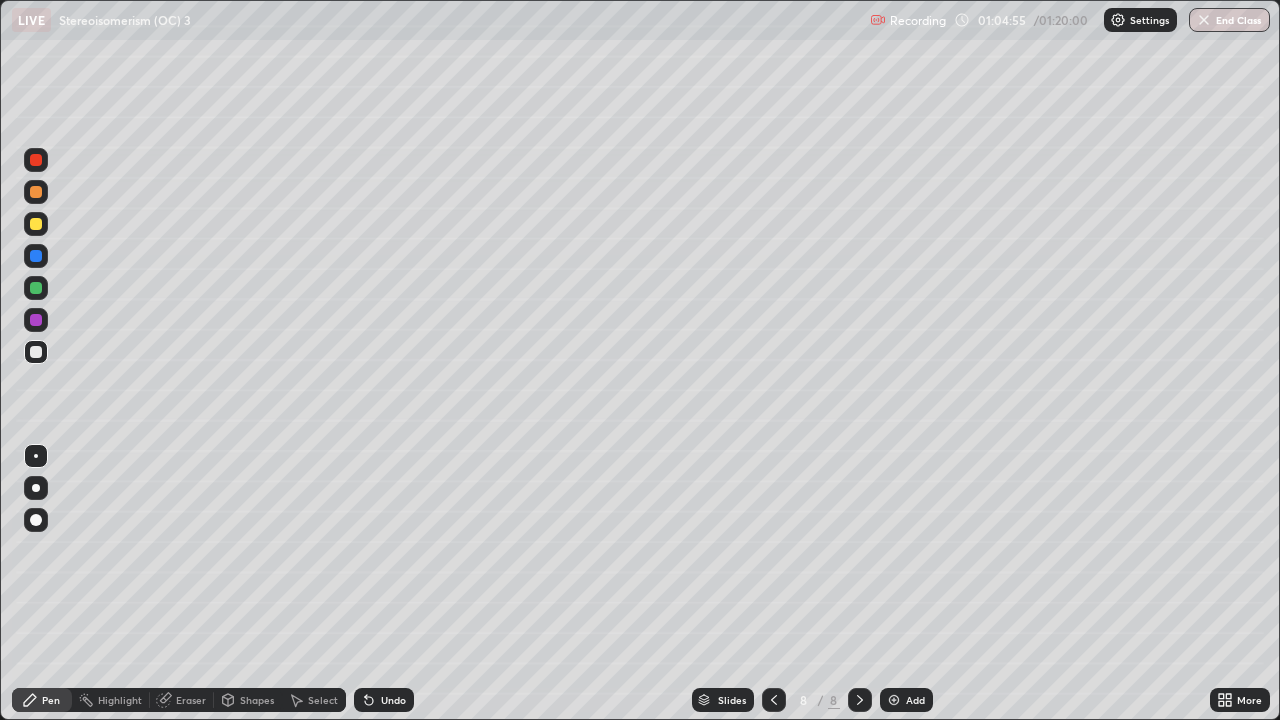 click at bounding box center [36, 192] 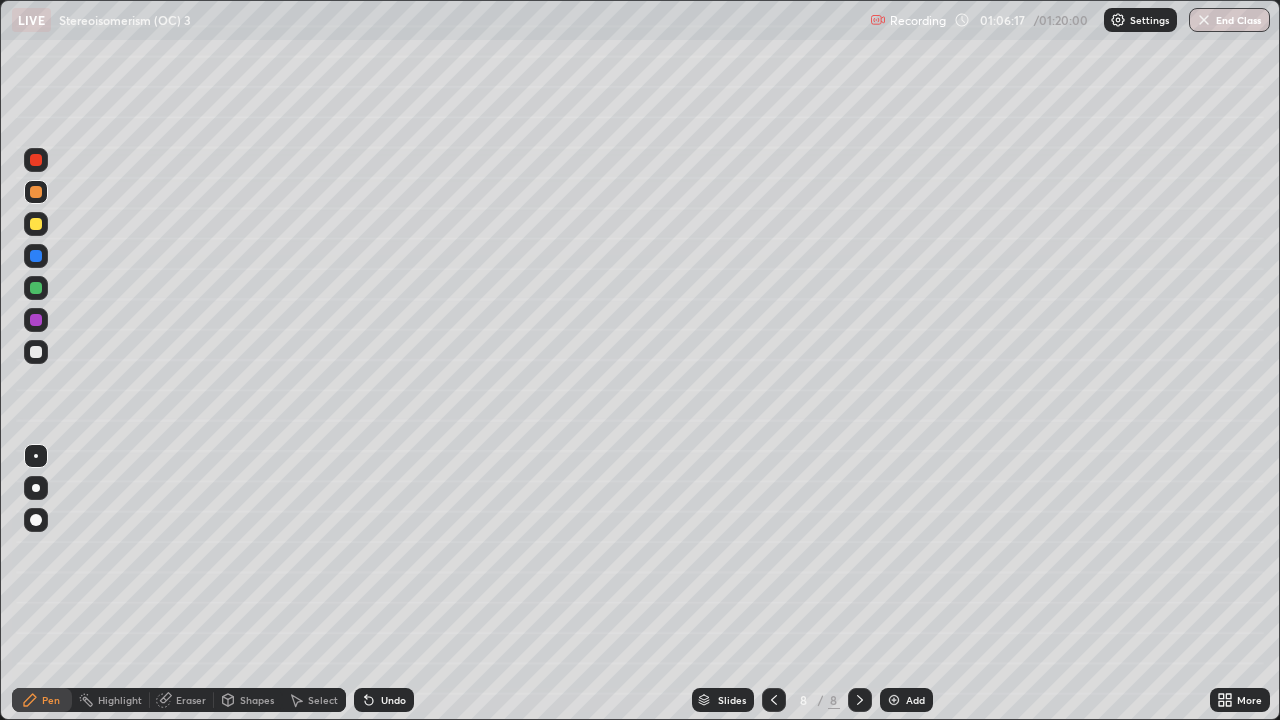 click at bounding box center (36, 256) 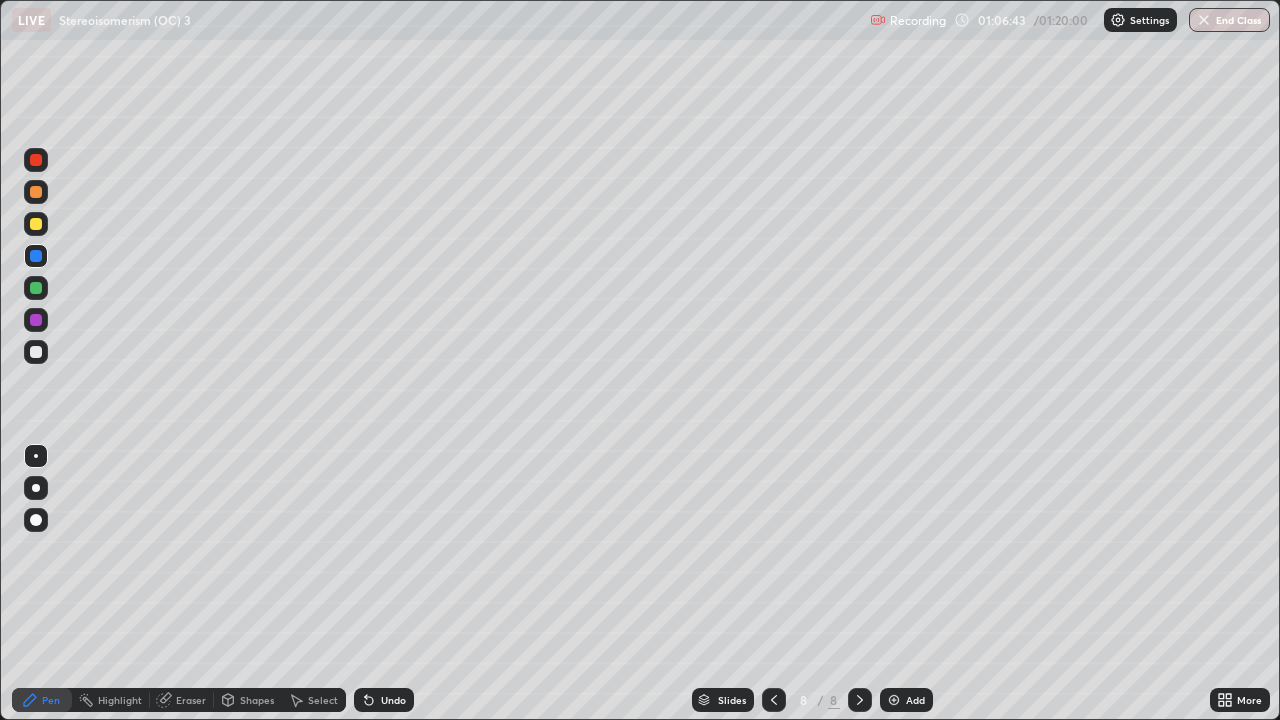 click at bounding box center (36, 352) 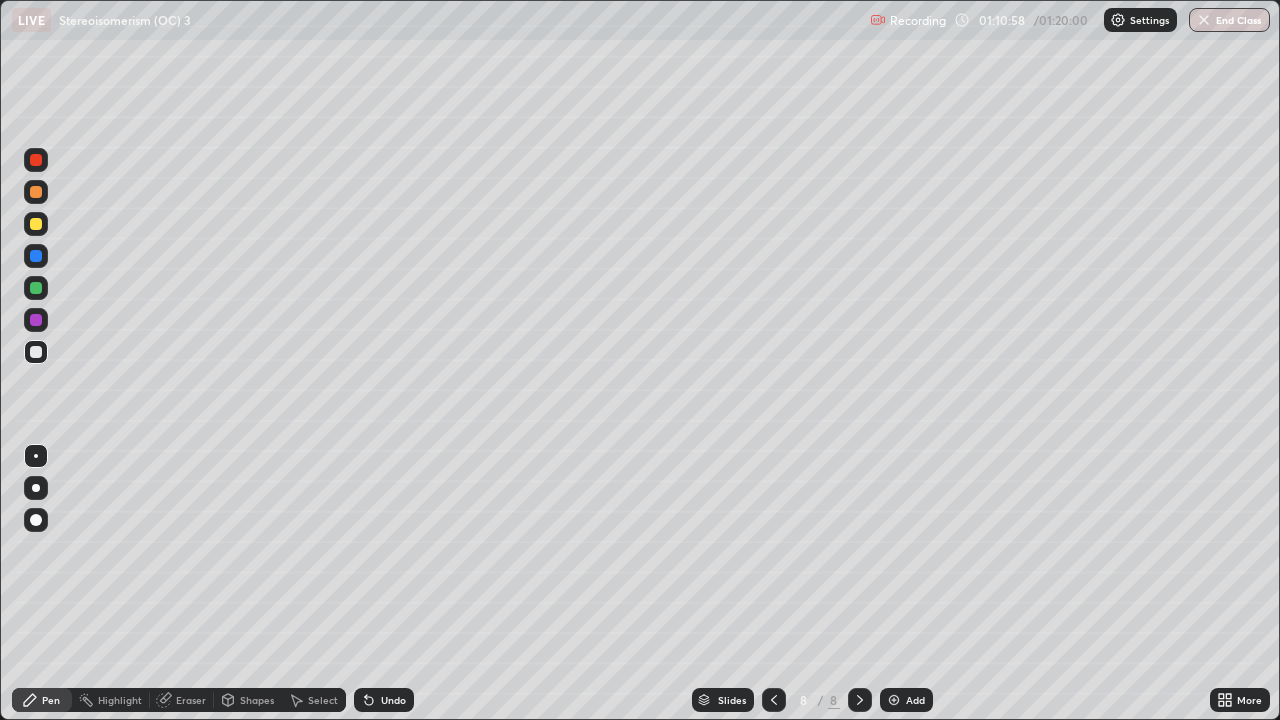 click on "Add" at bounding box center (915, 700) 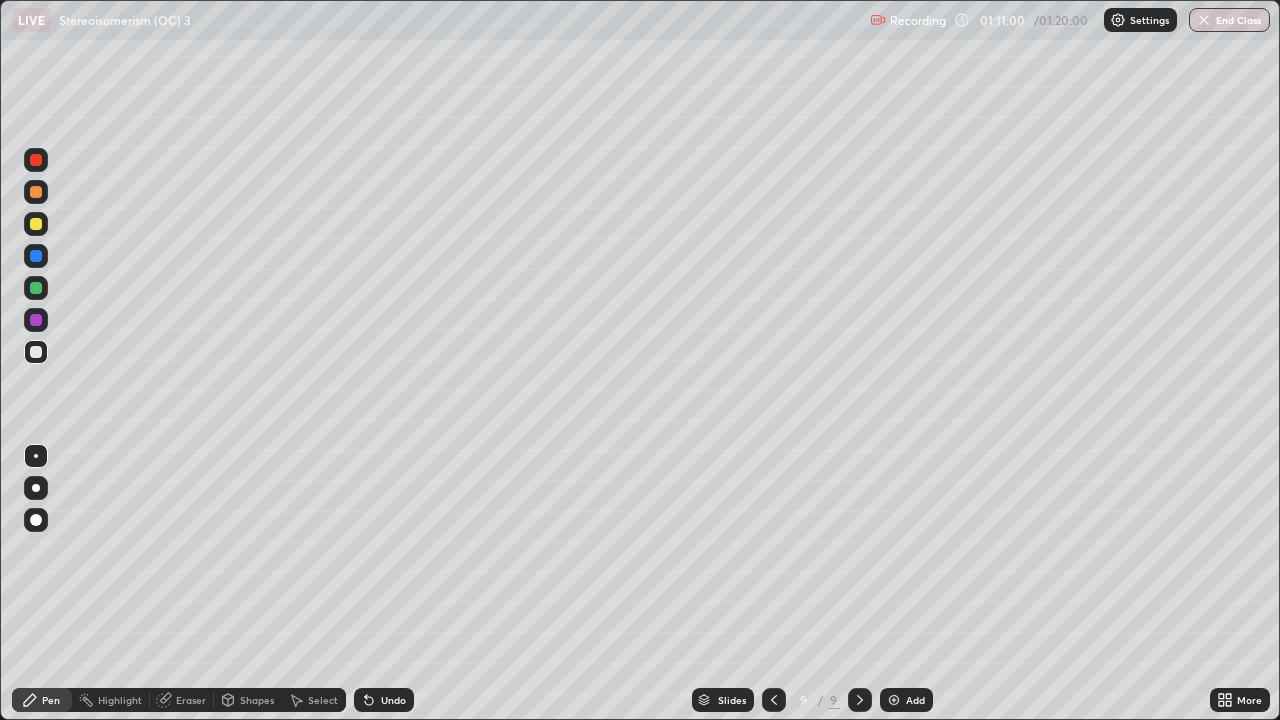 click at bounding box center (36, 224) 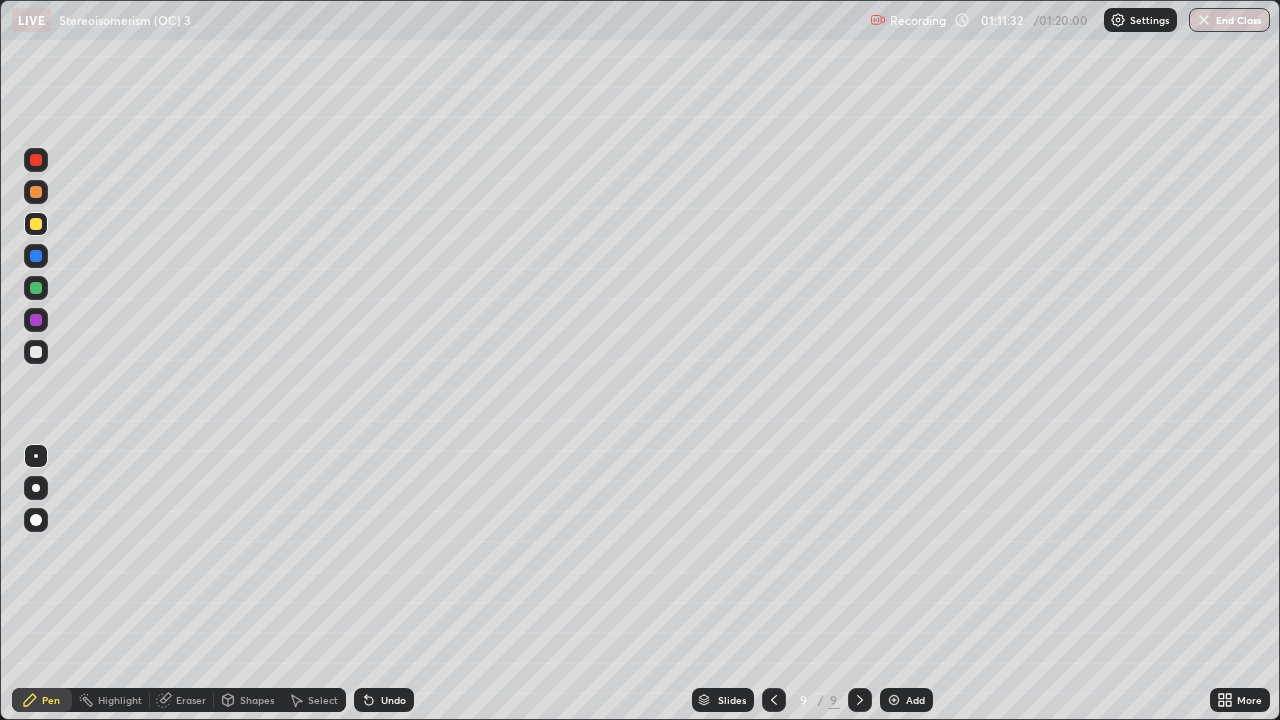 click at bounding box center [36, 192] 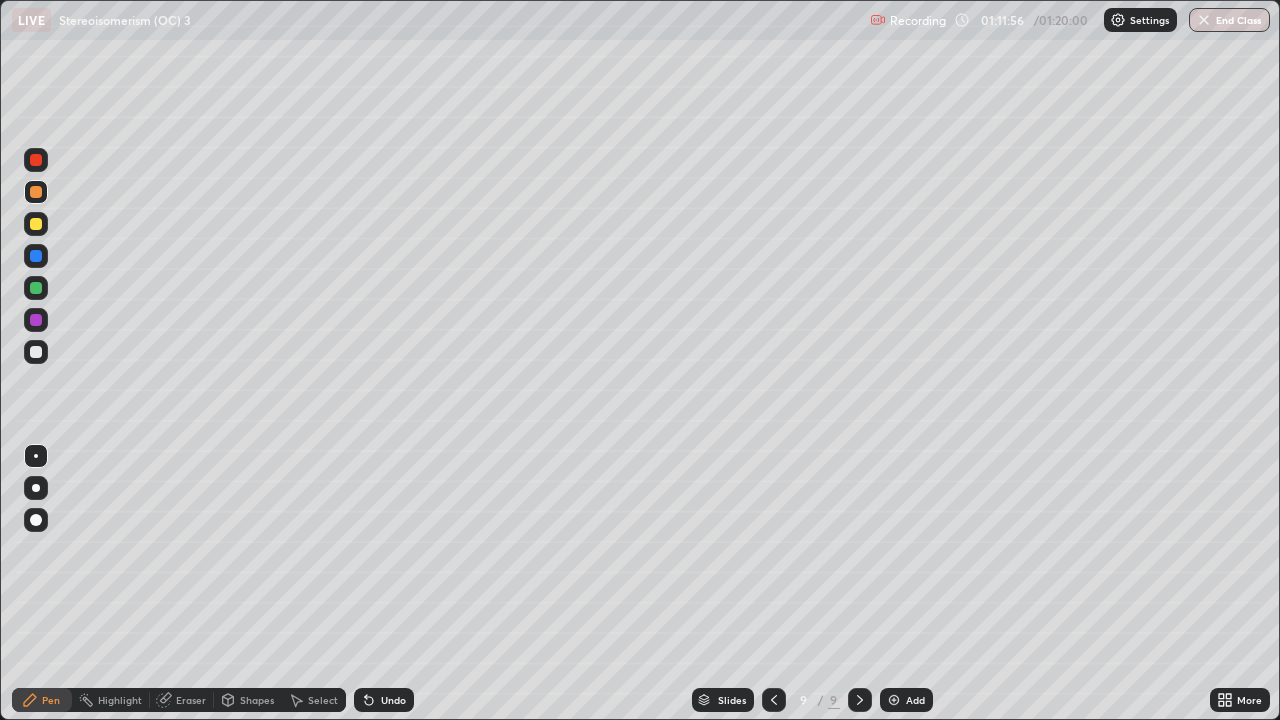 click at bounding box center [36, 352] 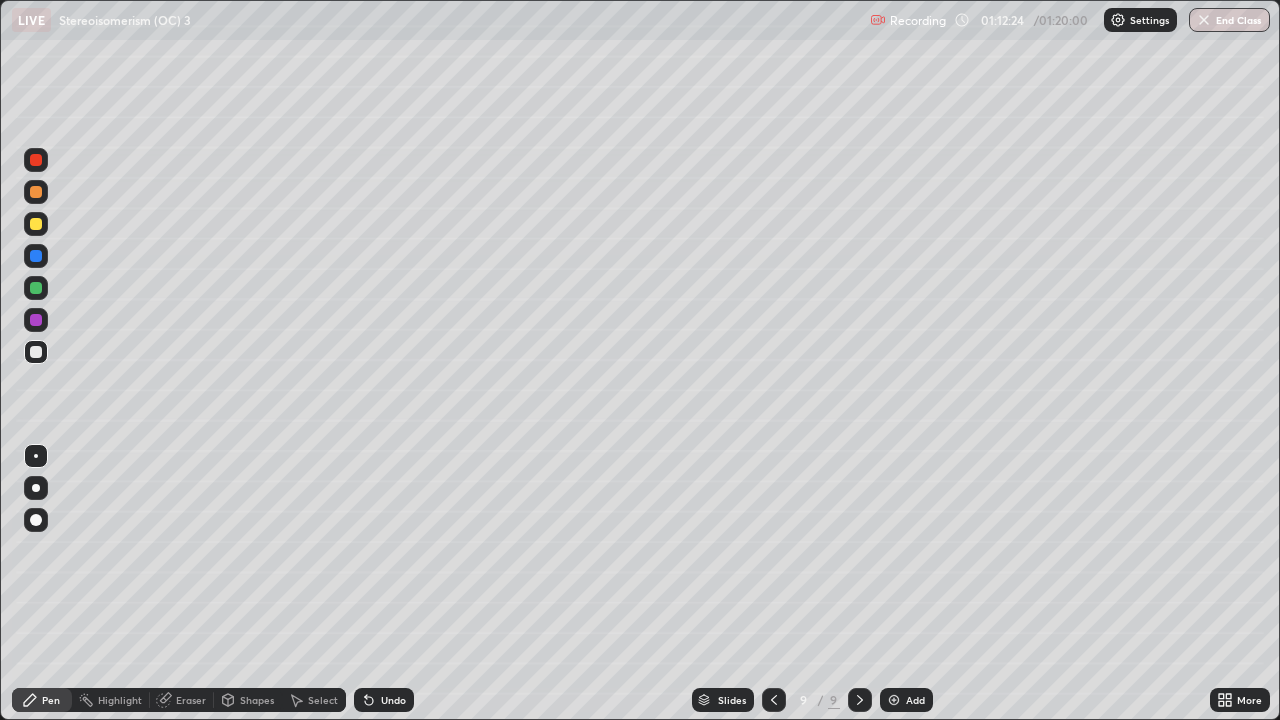 click on "Undo" at bounding box center (393, 700) 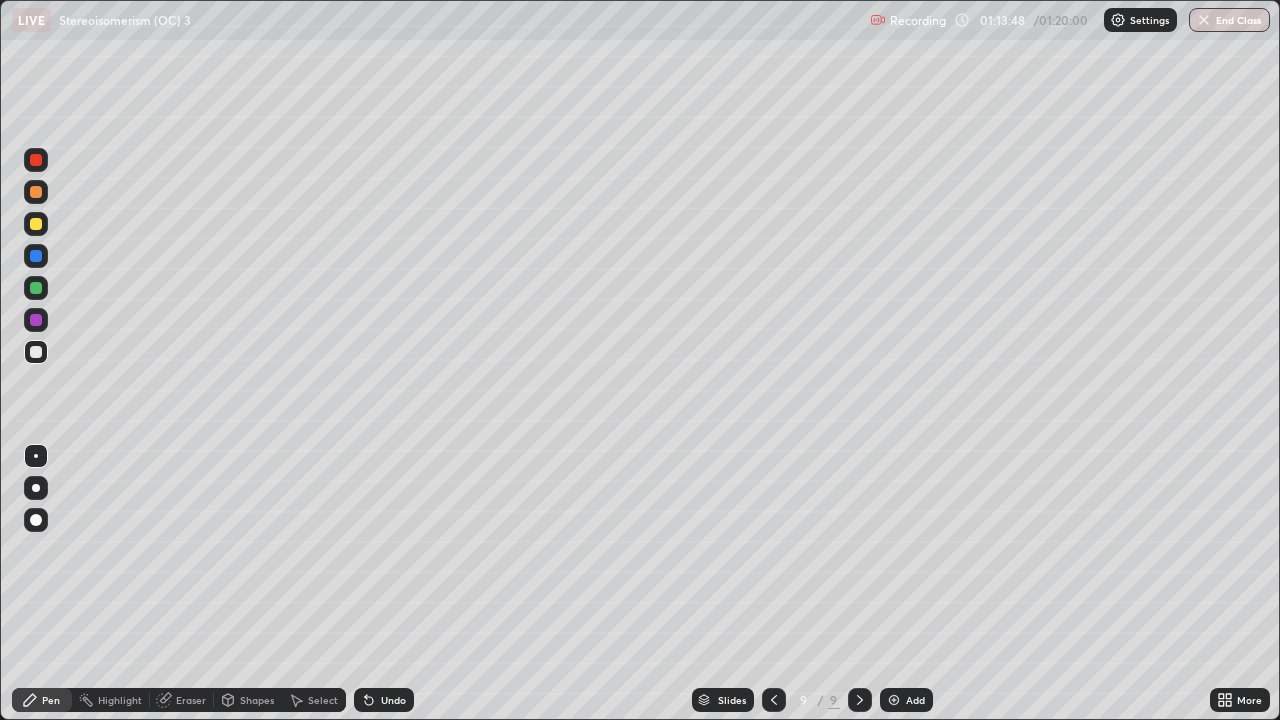 click at bounding box center [36, 224] 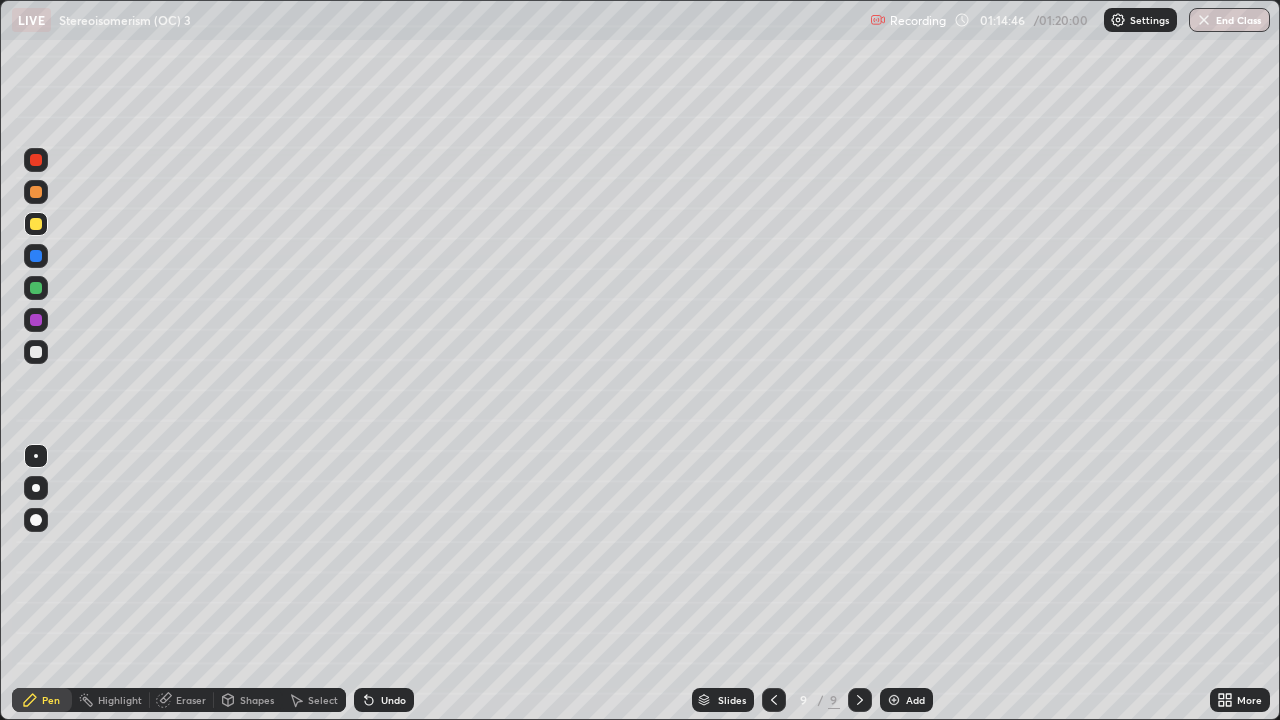 click at bounding box center (36, 352) 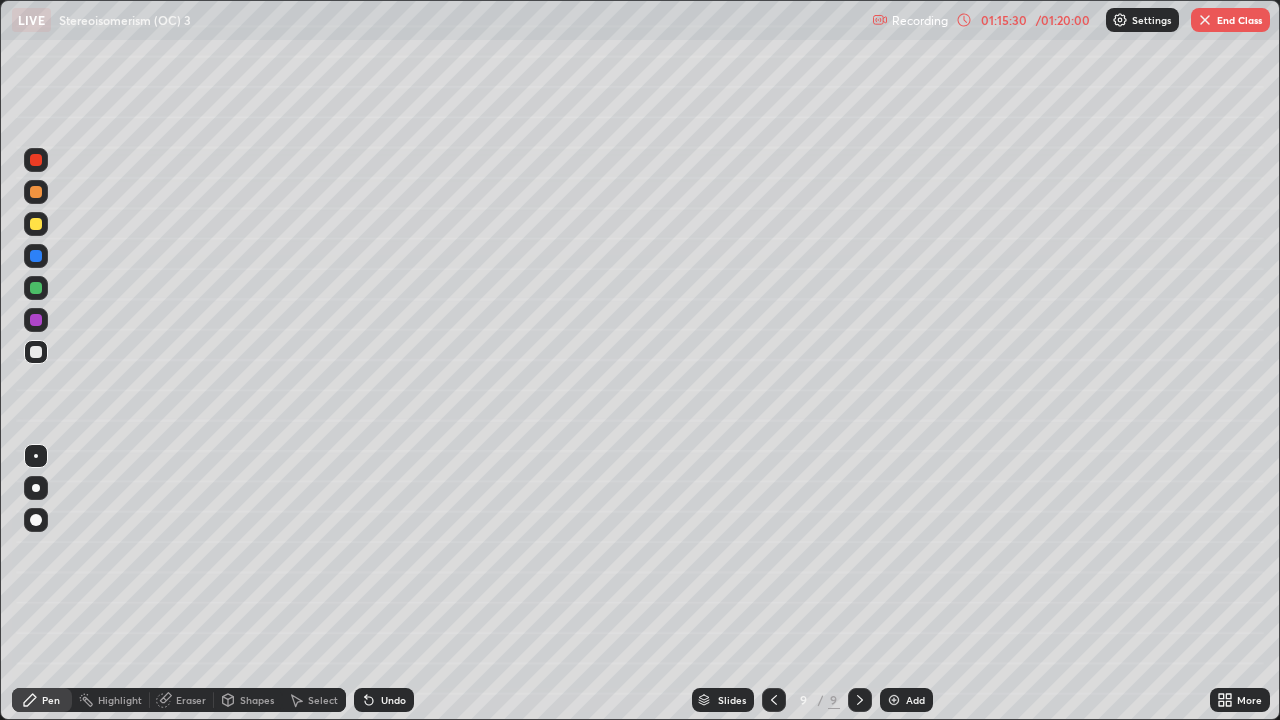 click at bounding box center [36, 288] 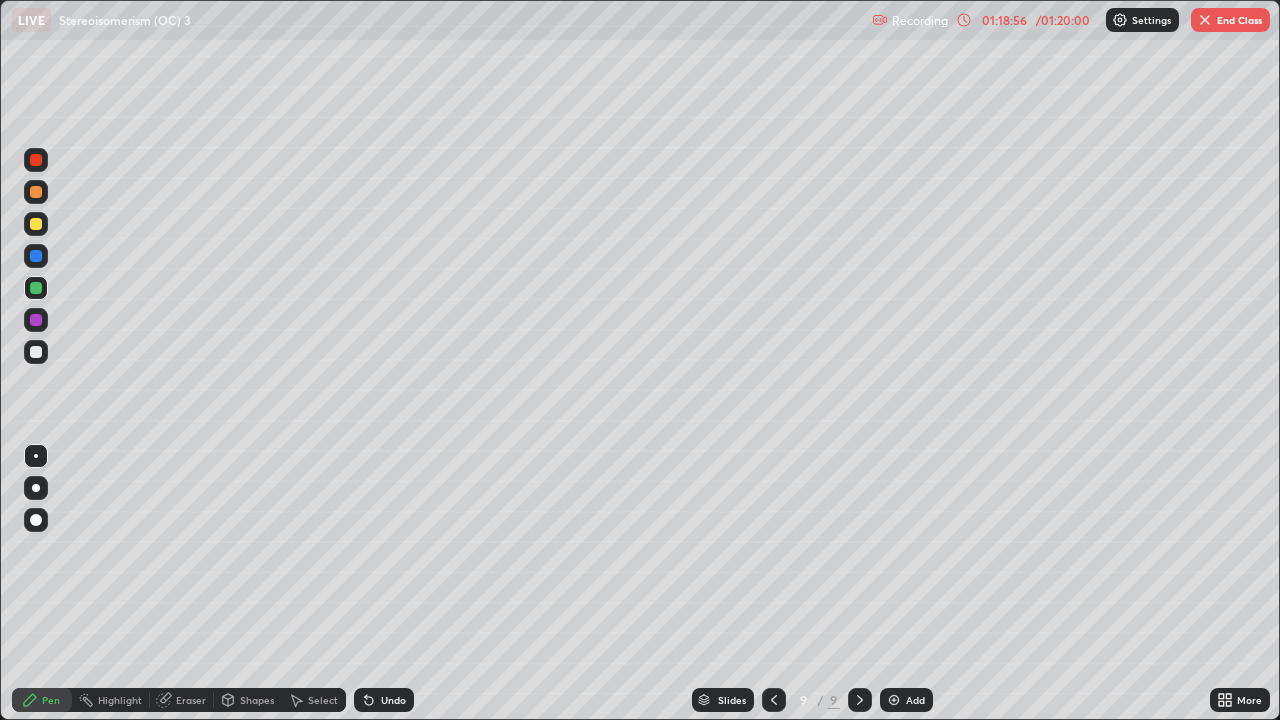 click at bounding box center [36, 320] 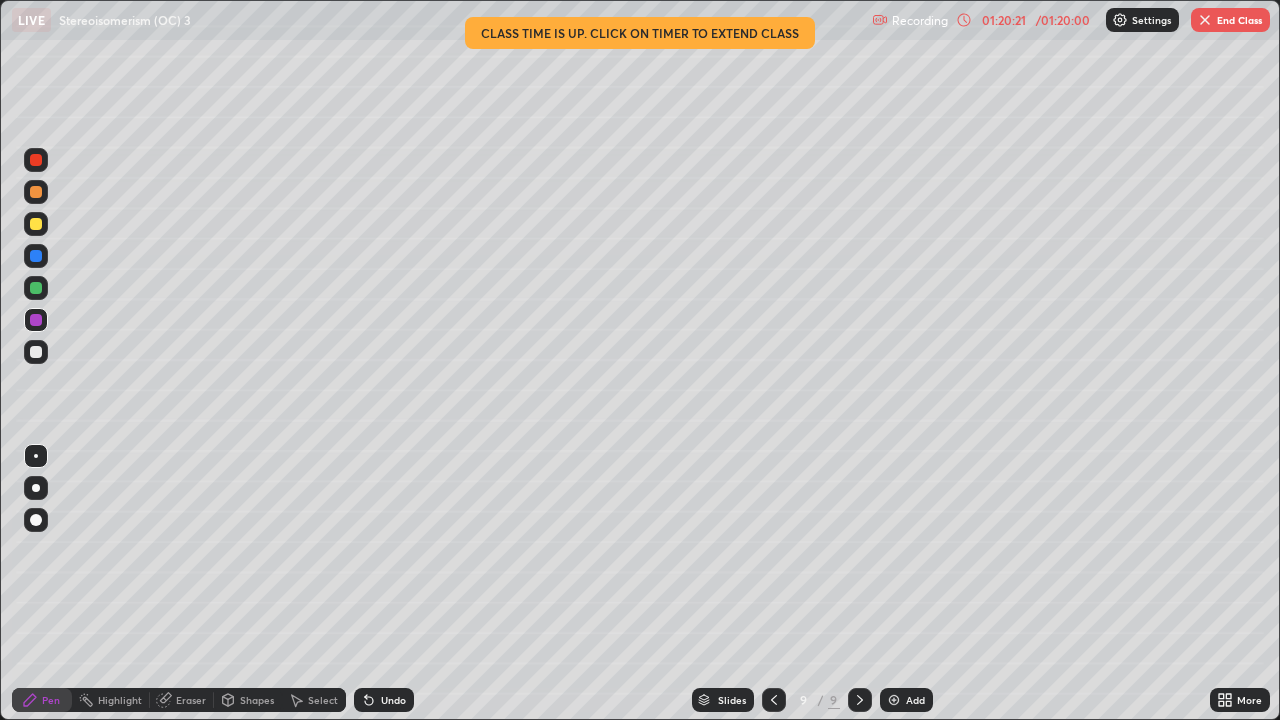 click on "/  01:20:00" at bounding box center [1063, 20] 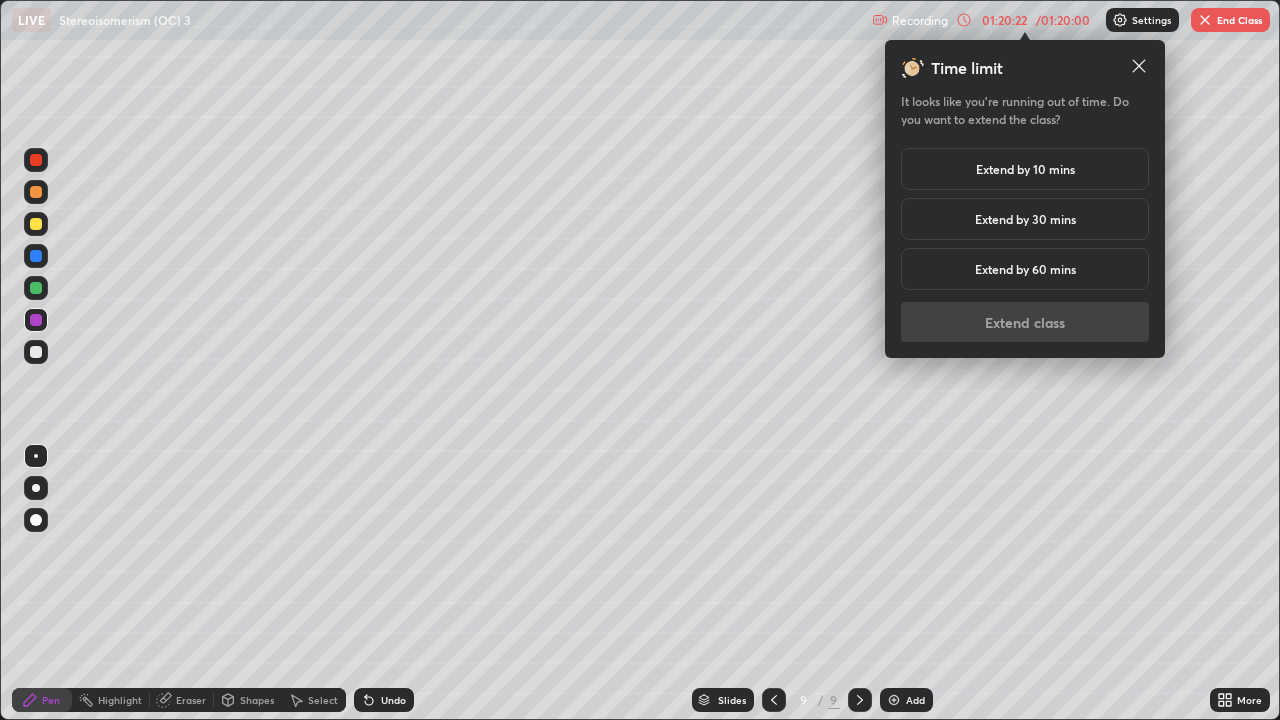 click on "Extend by 10 mins" at bounding box center (1025, 169) 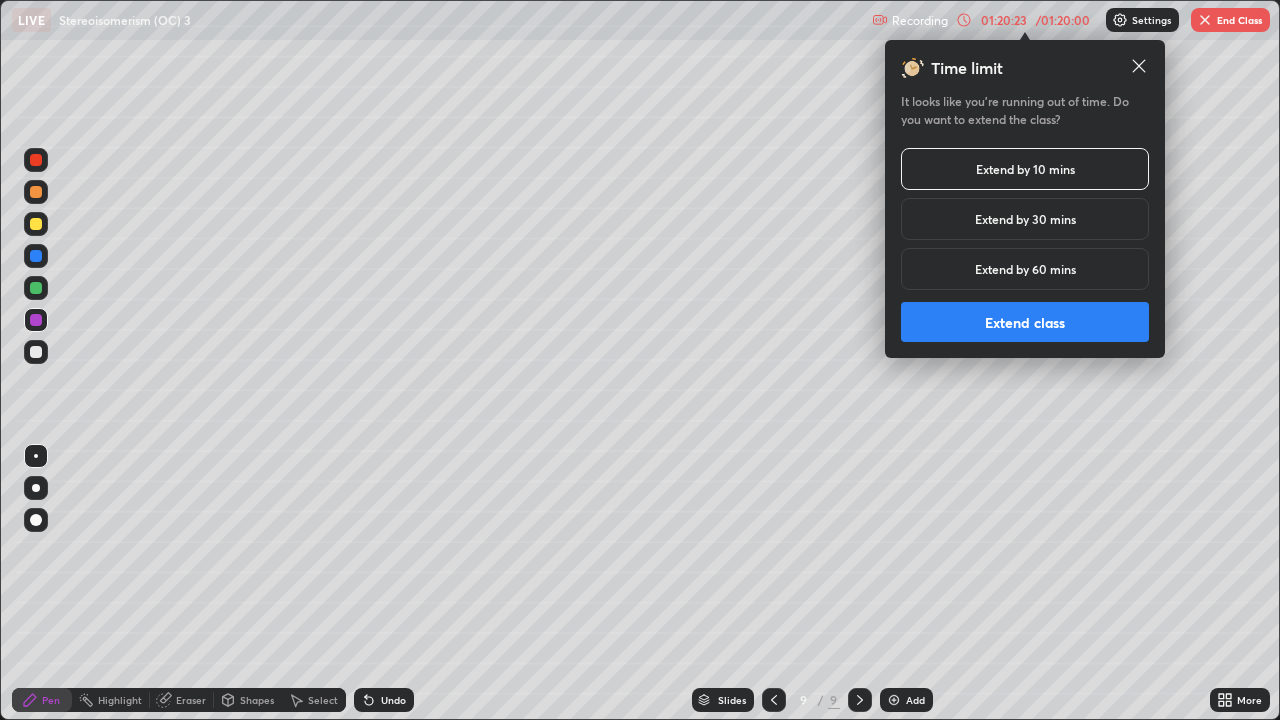 click on "Extend class" at bounding box center (1025, 322) 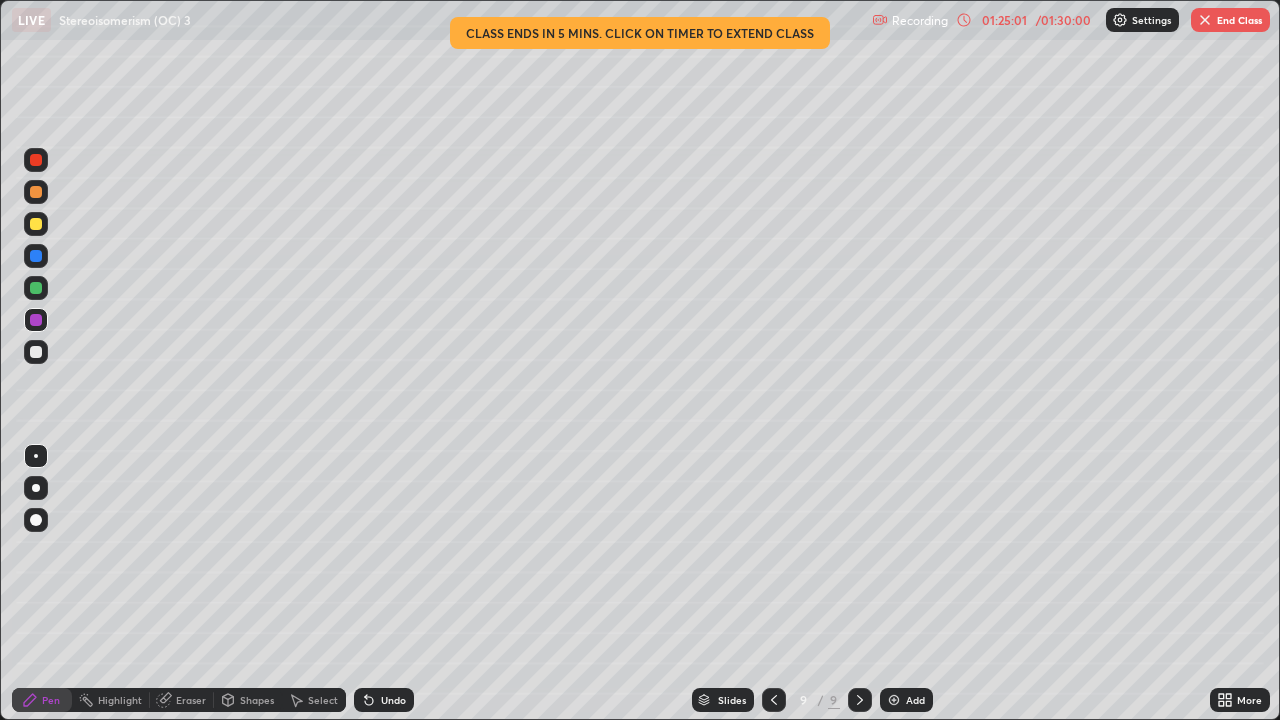 click on "End Class" at bounding box center (1230, 20) 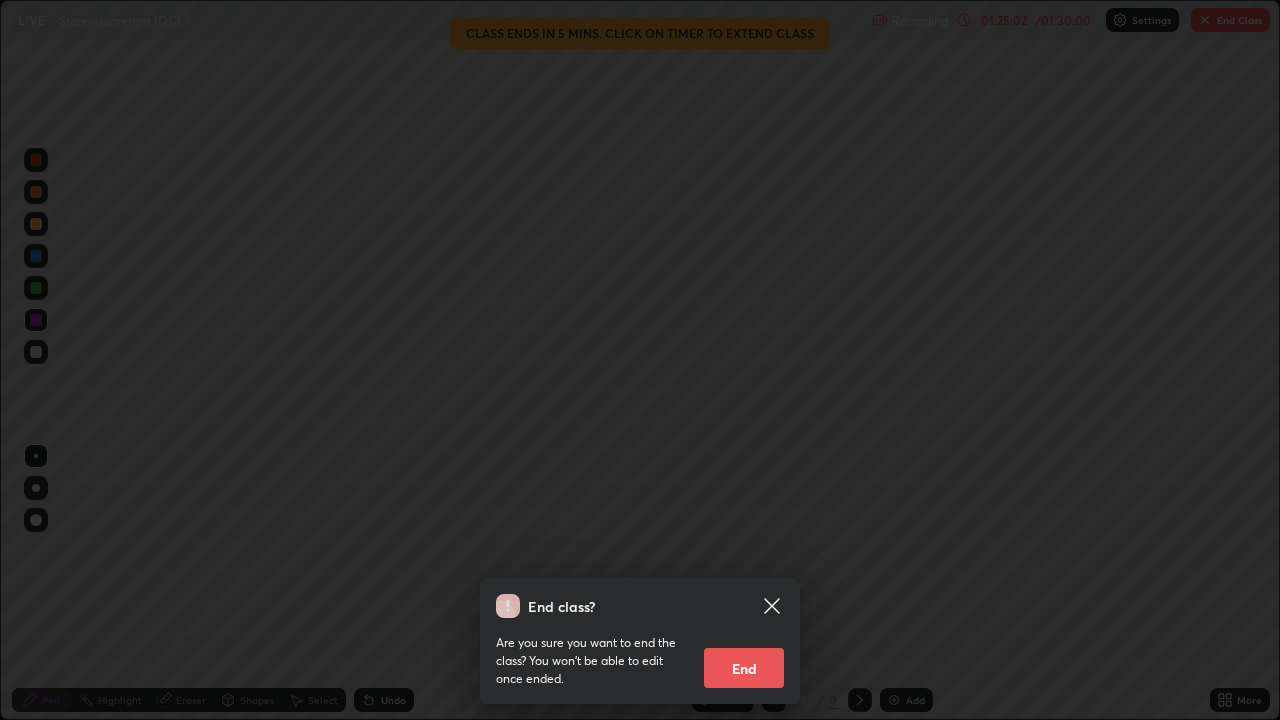 click on "End" at bounding box center (744, 668) 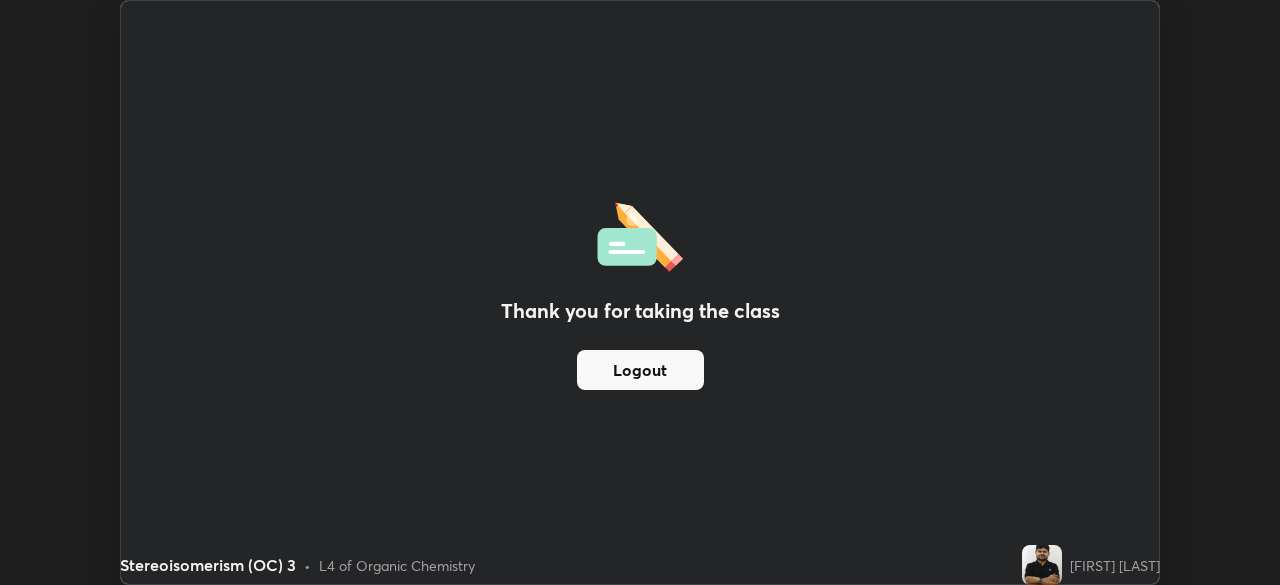 scroll, scrollTop: 585, scrollLeft: 1280, axis: both 